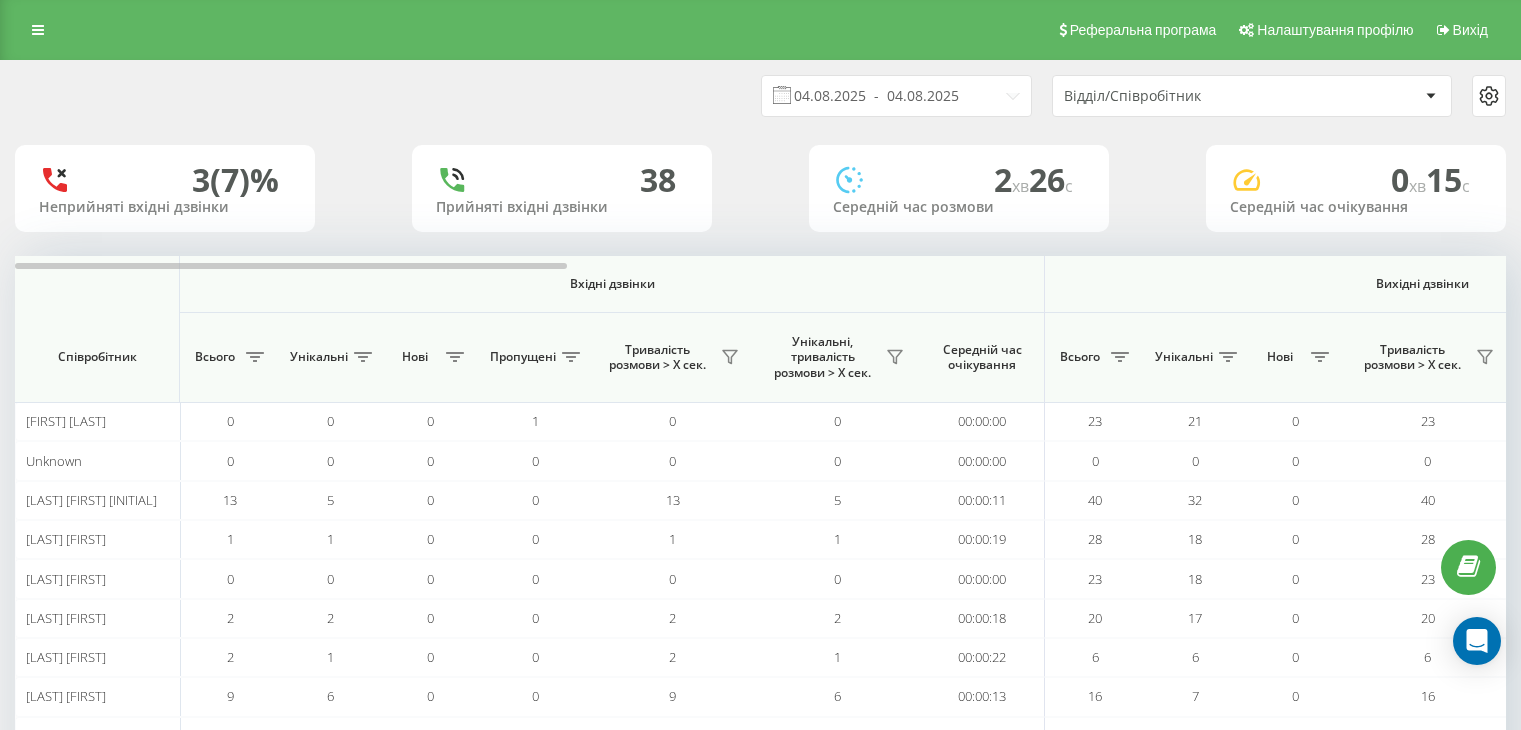scroll, scrollTop: 0, scrollLeft: 0, axis: both 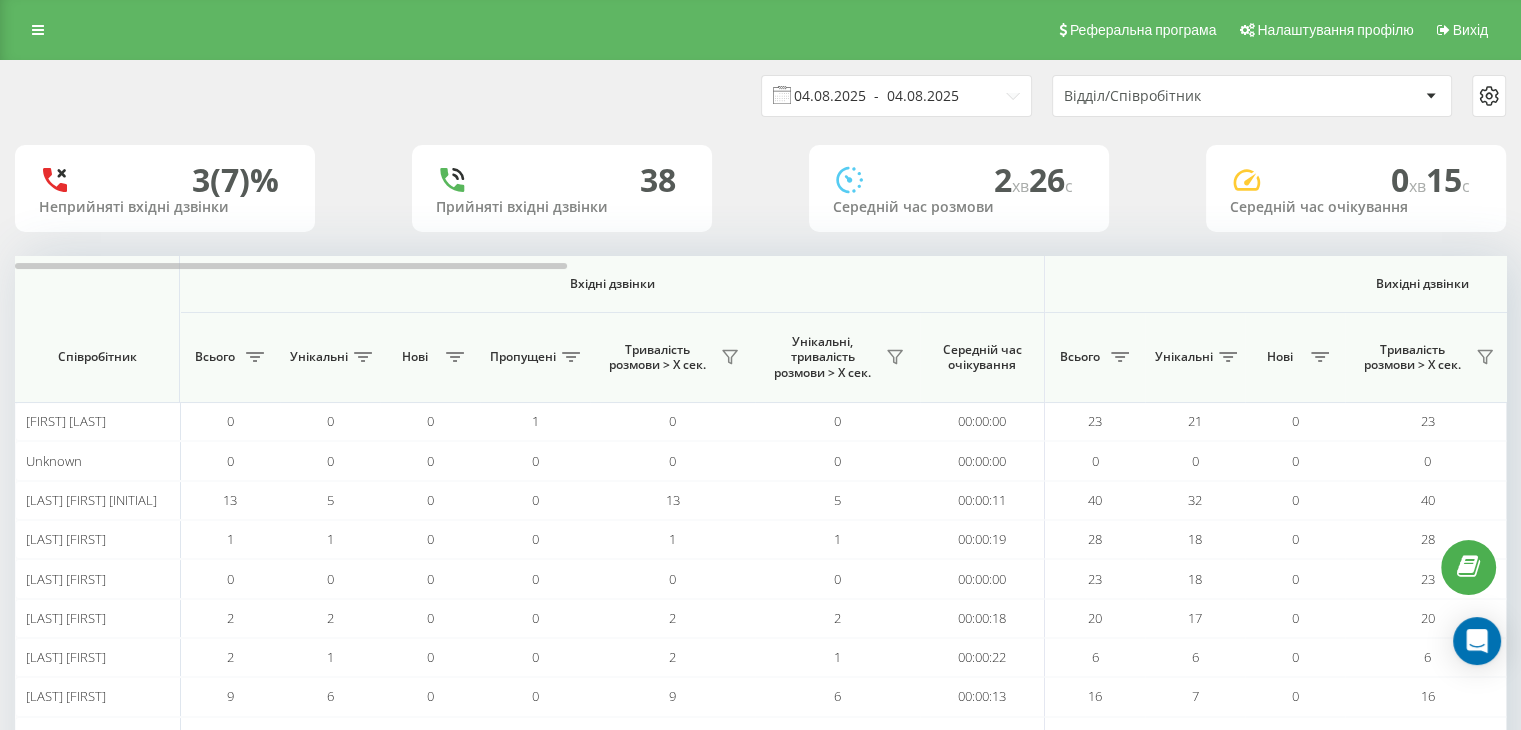 click on "04.08.2025  -  04.08.2025" at bounding box center [896, 96] 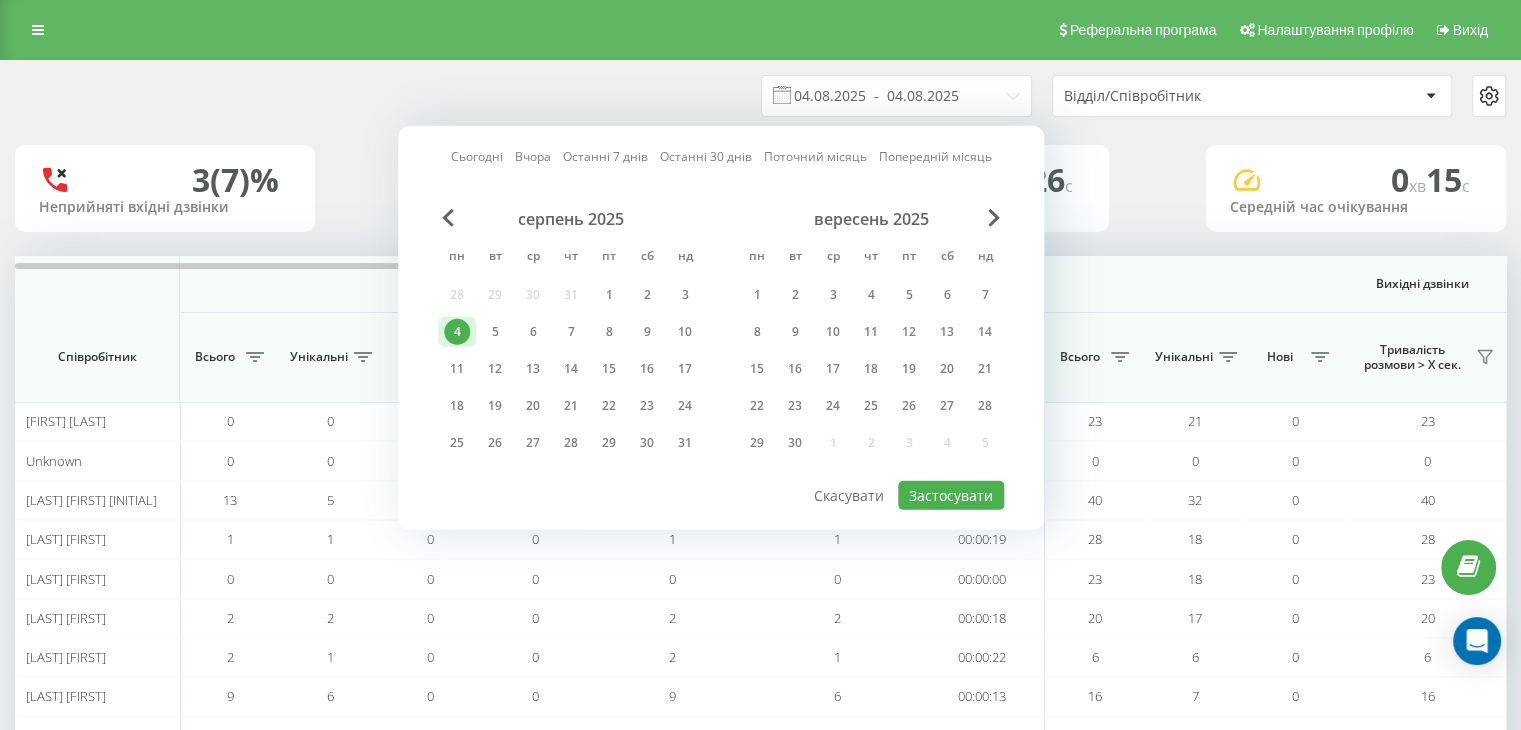 click on "4" at bounding box center [457, 332] 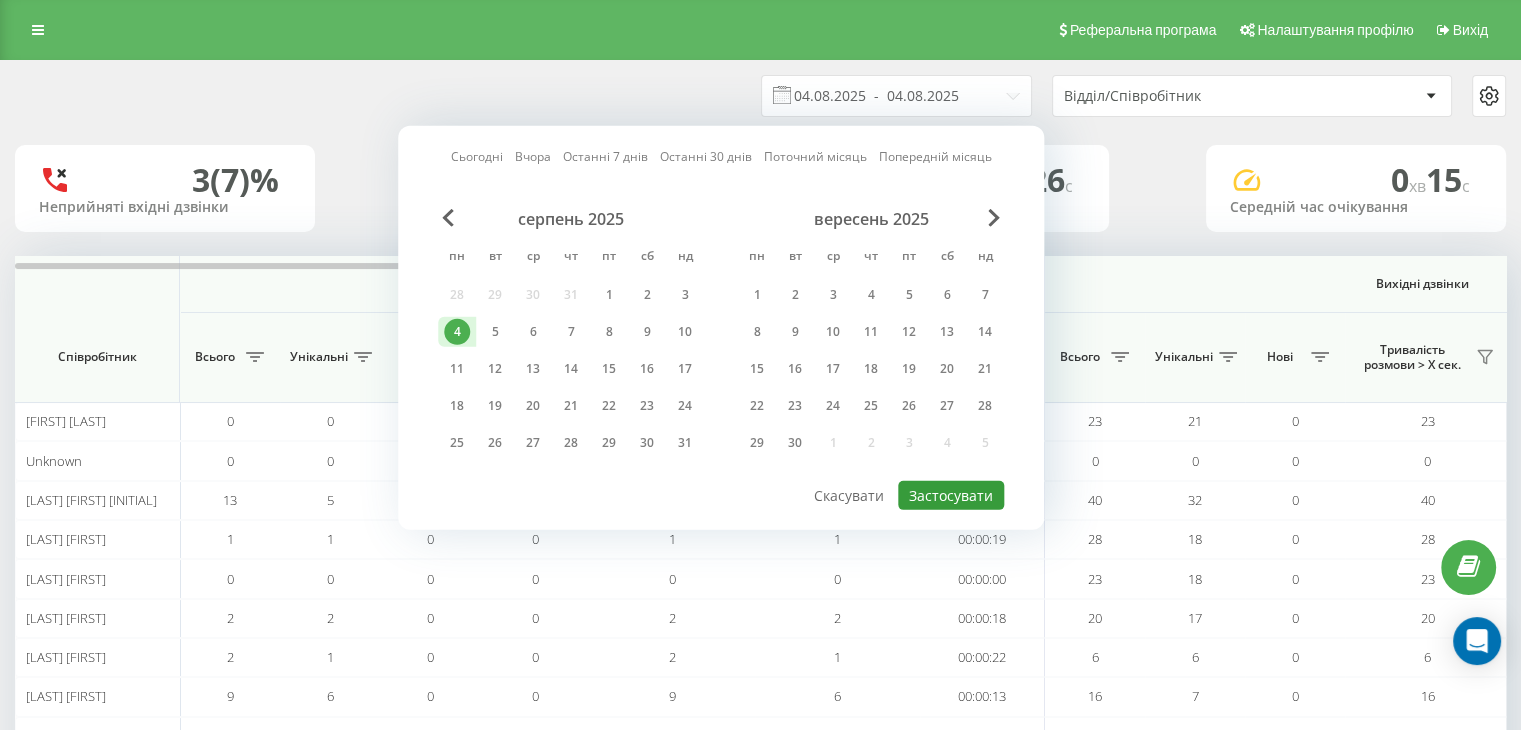 click on "Застосувати" at bounding box center (951, 495) 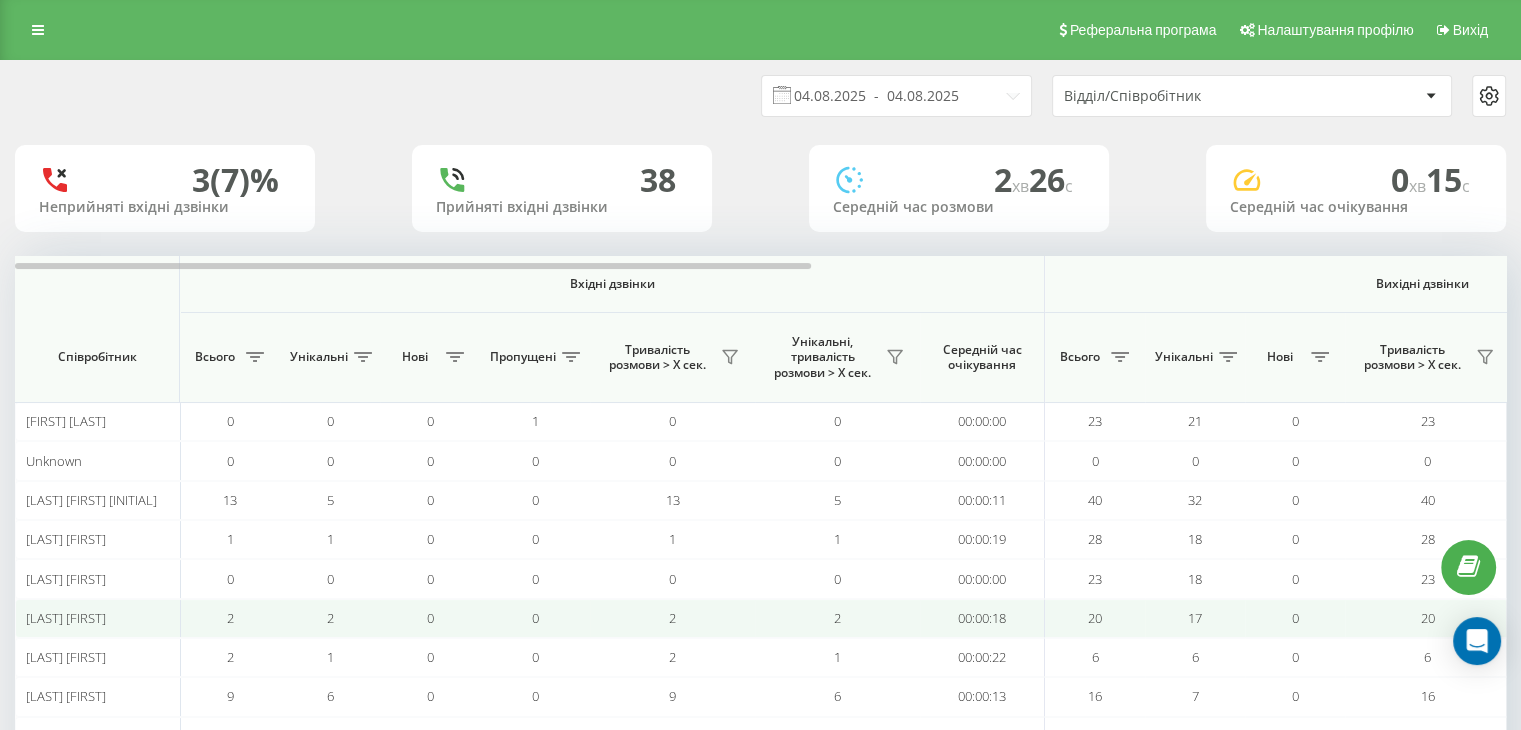 scroll, scrollTop: 300, scrollLeft: 0, axis: vertical 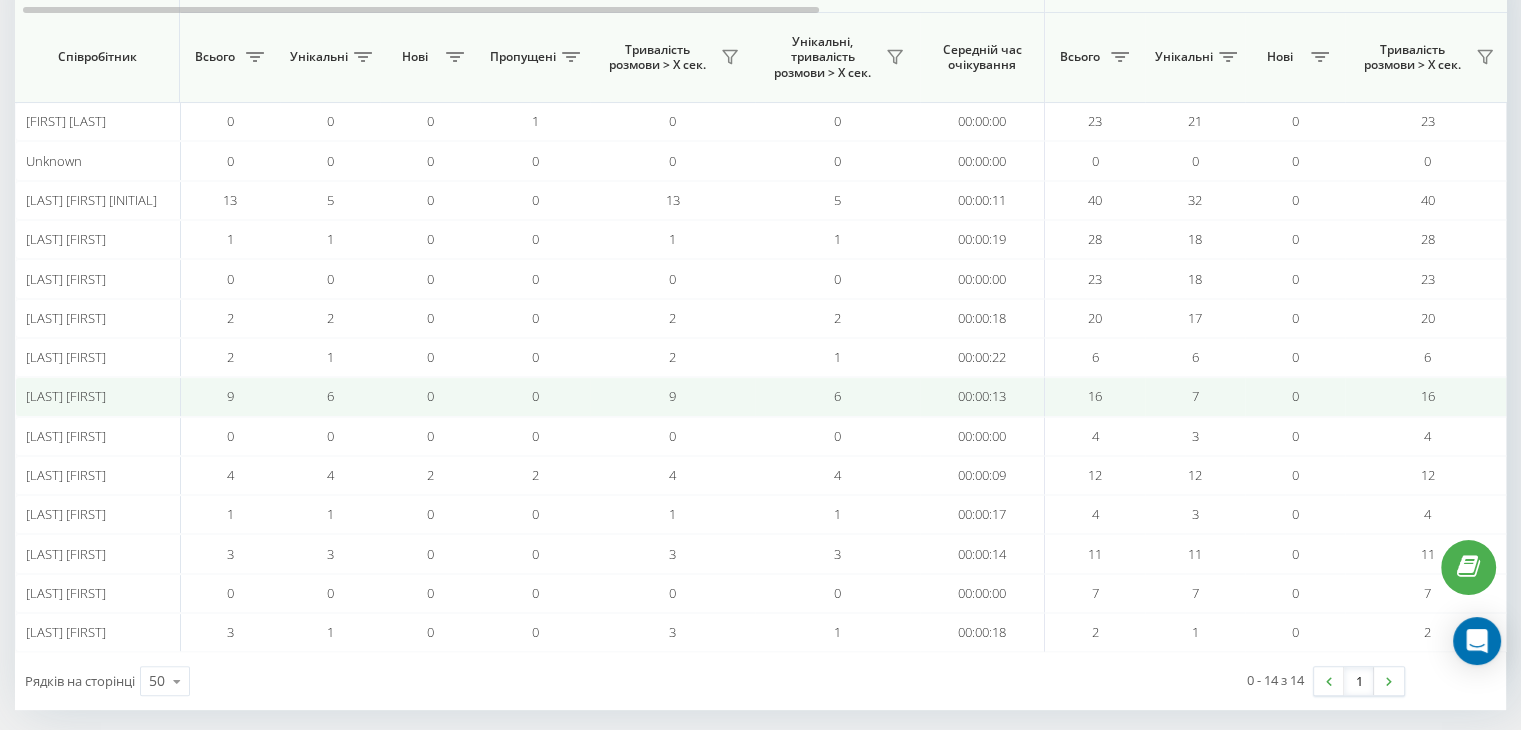 click on "[FIRST] [LAST]" at bounding box center (66, 396) 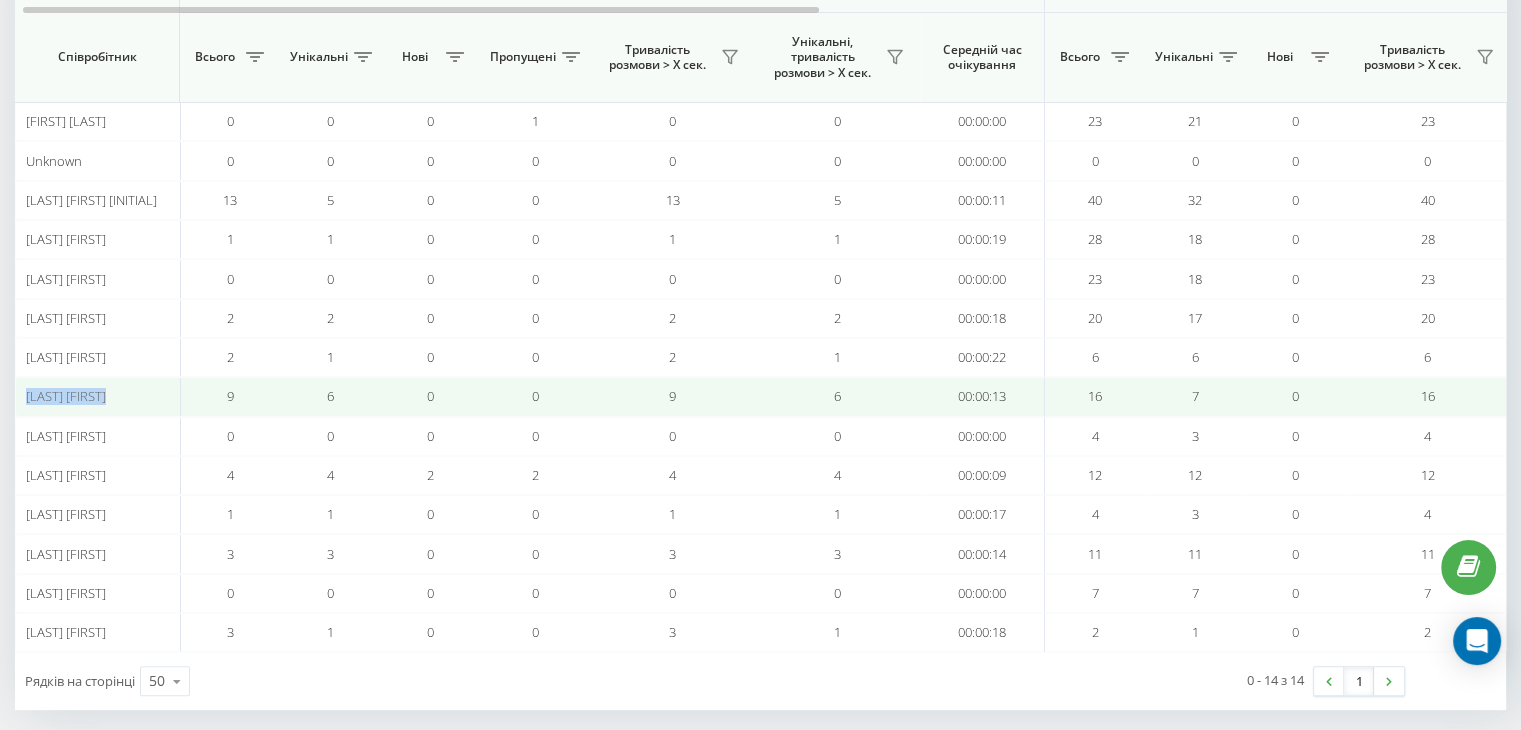 click on "[FIRST] [LAST]" at bounding box center (98, 396) 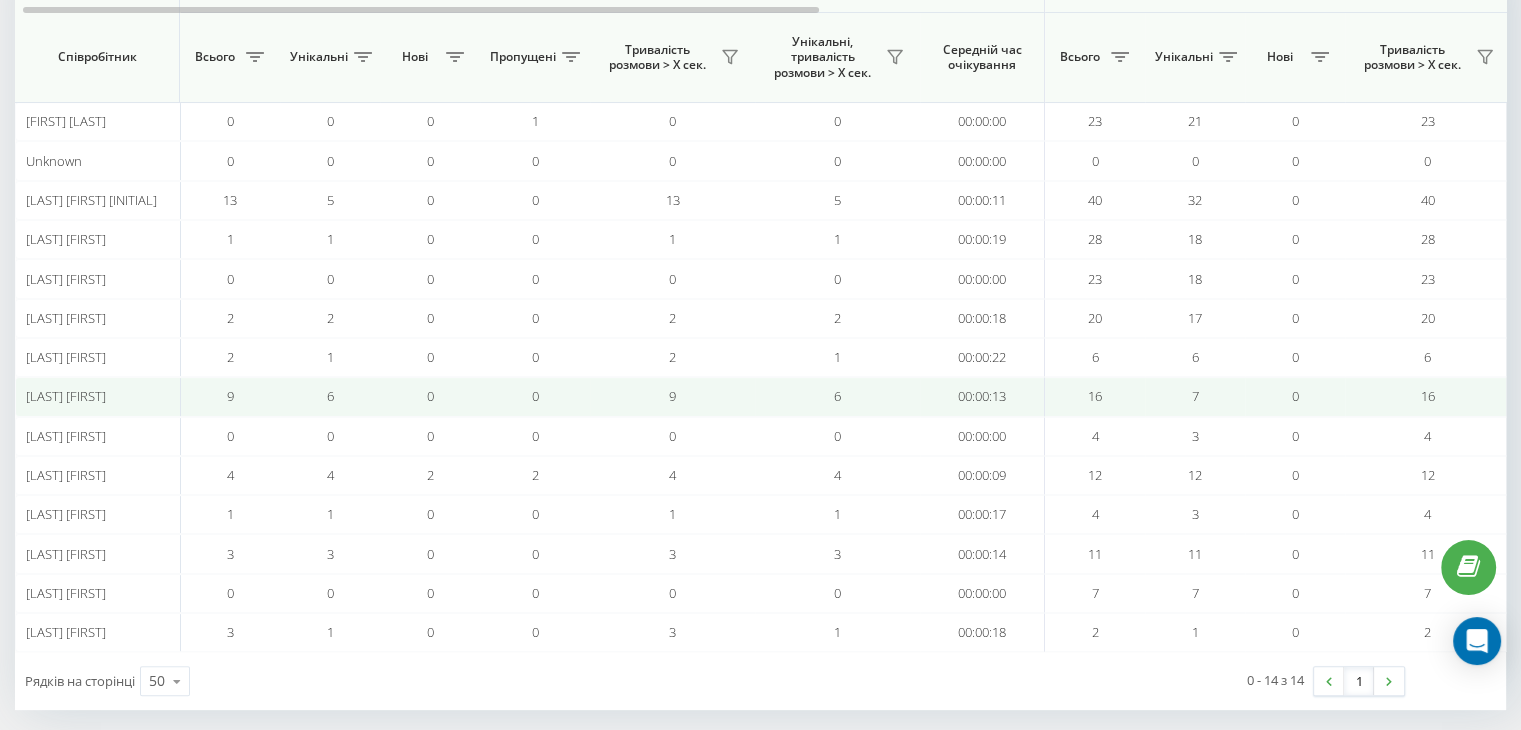 click on "[FIRST] [LAST]" at bounding box center (98, 396) 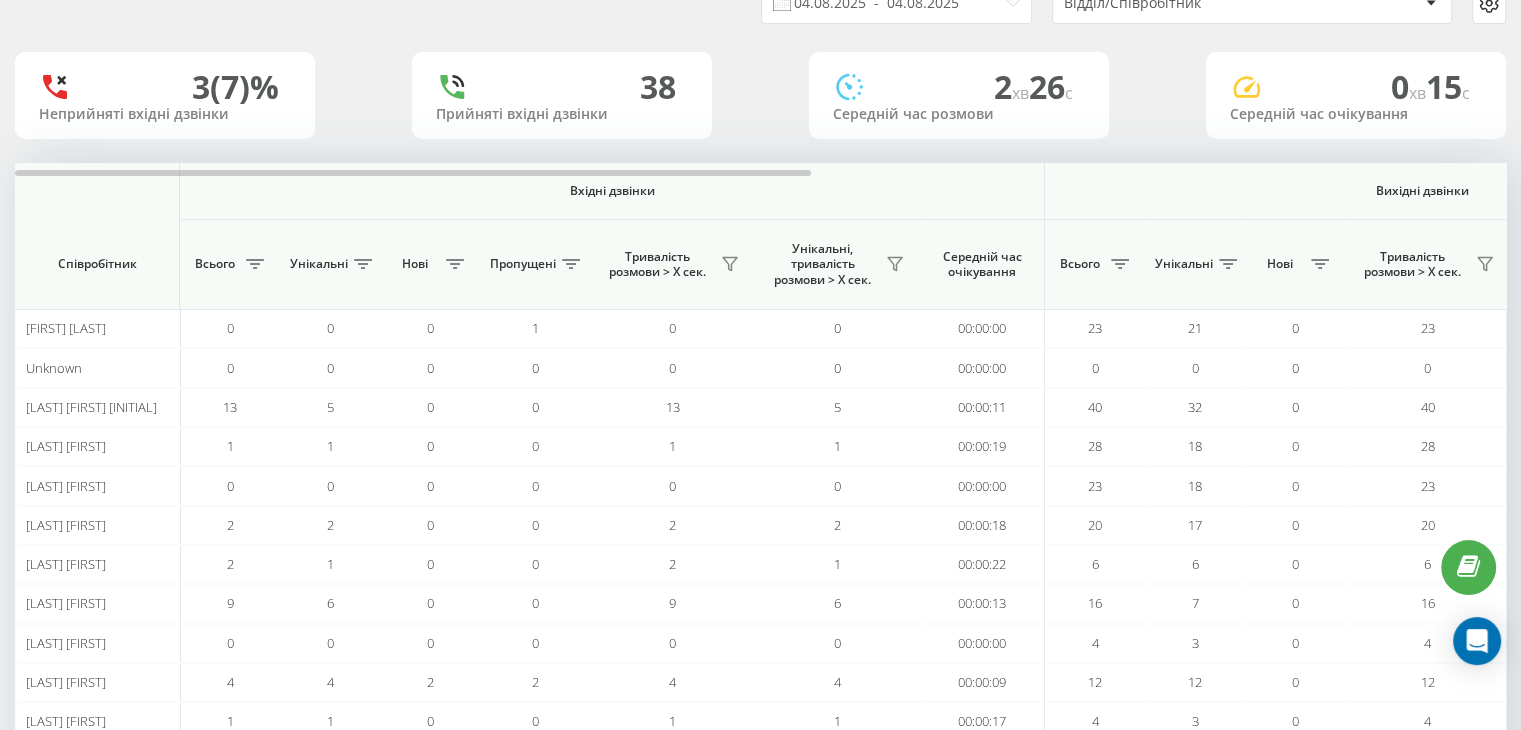 scroll, scrollTop: 0, scrollLeft: 0, axis: both 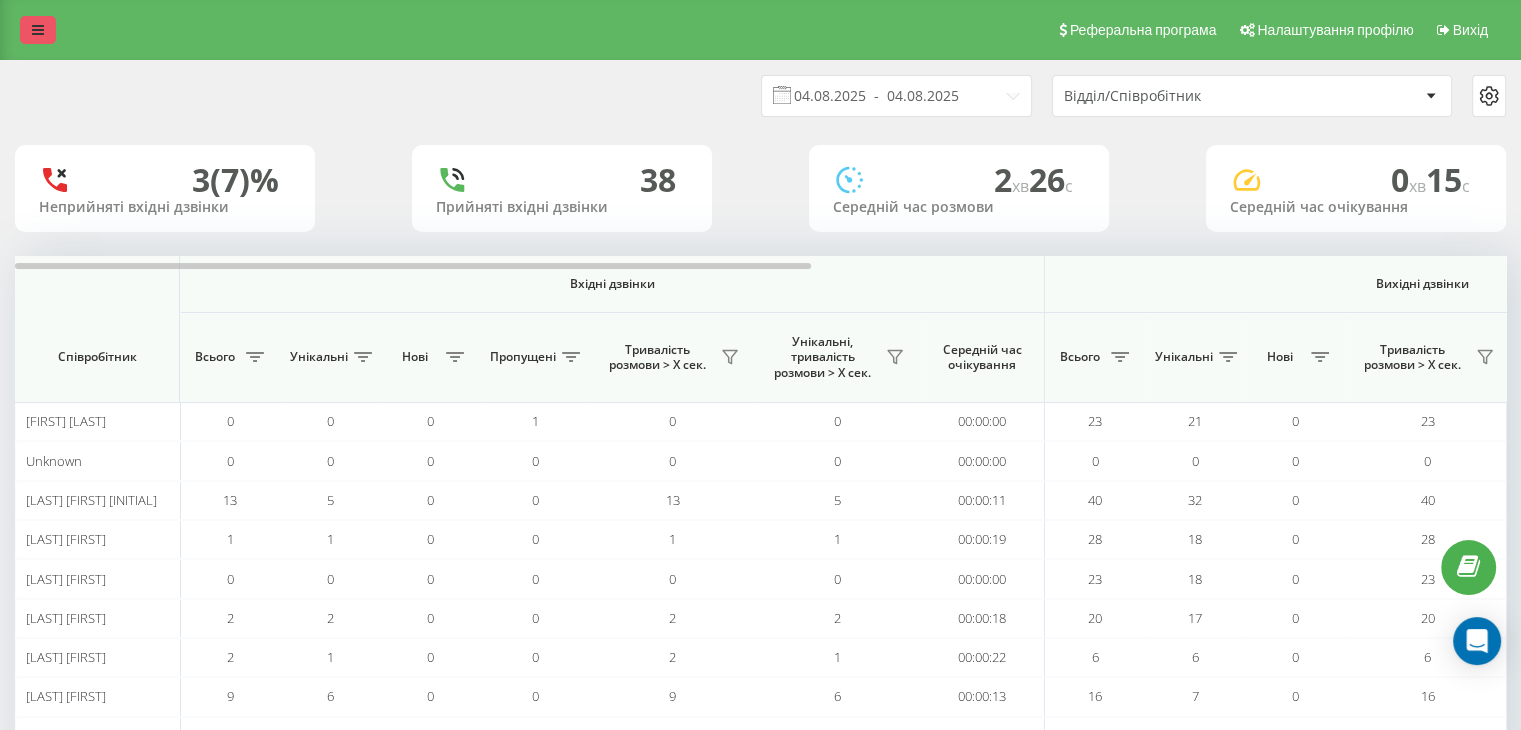 click at bounding box center [38, 30] 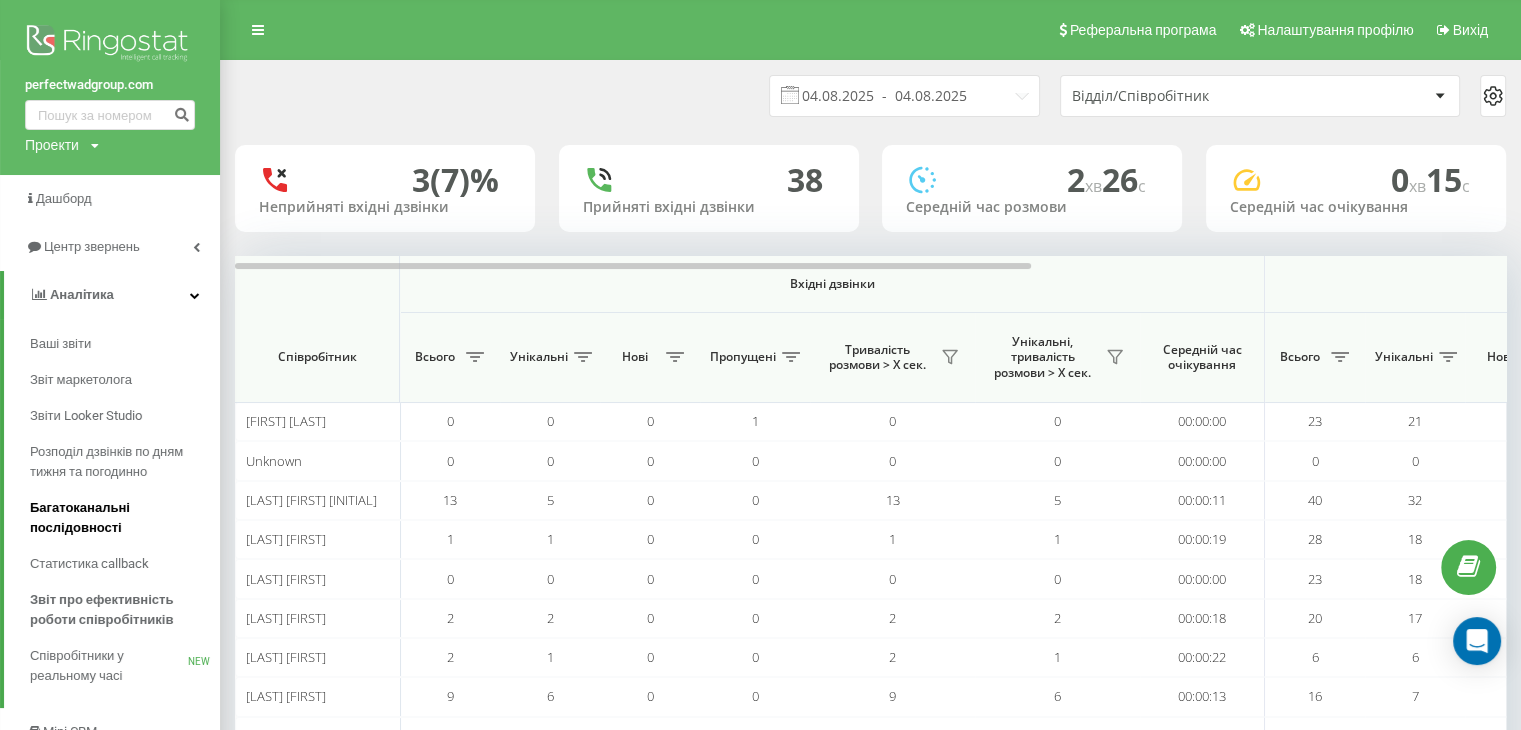 scroll, scrollTop: 100, scrollLeft: 0, axis: vertical 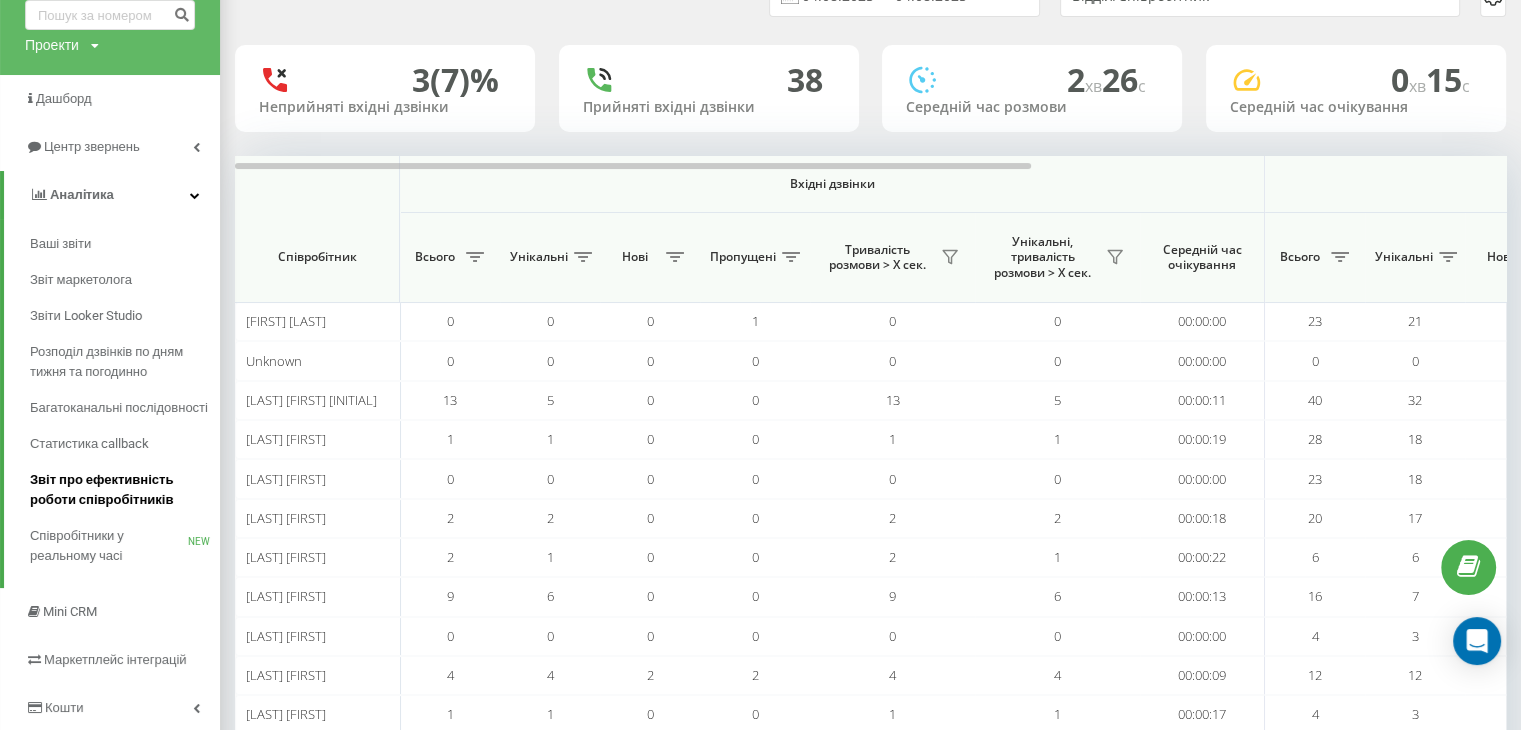 click on "Звіт про ефективність роботи співробітників" at bounding box center [120, 490] 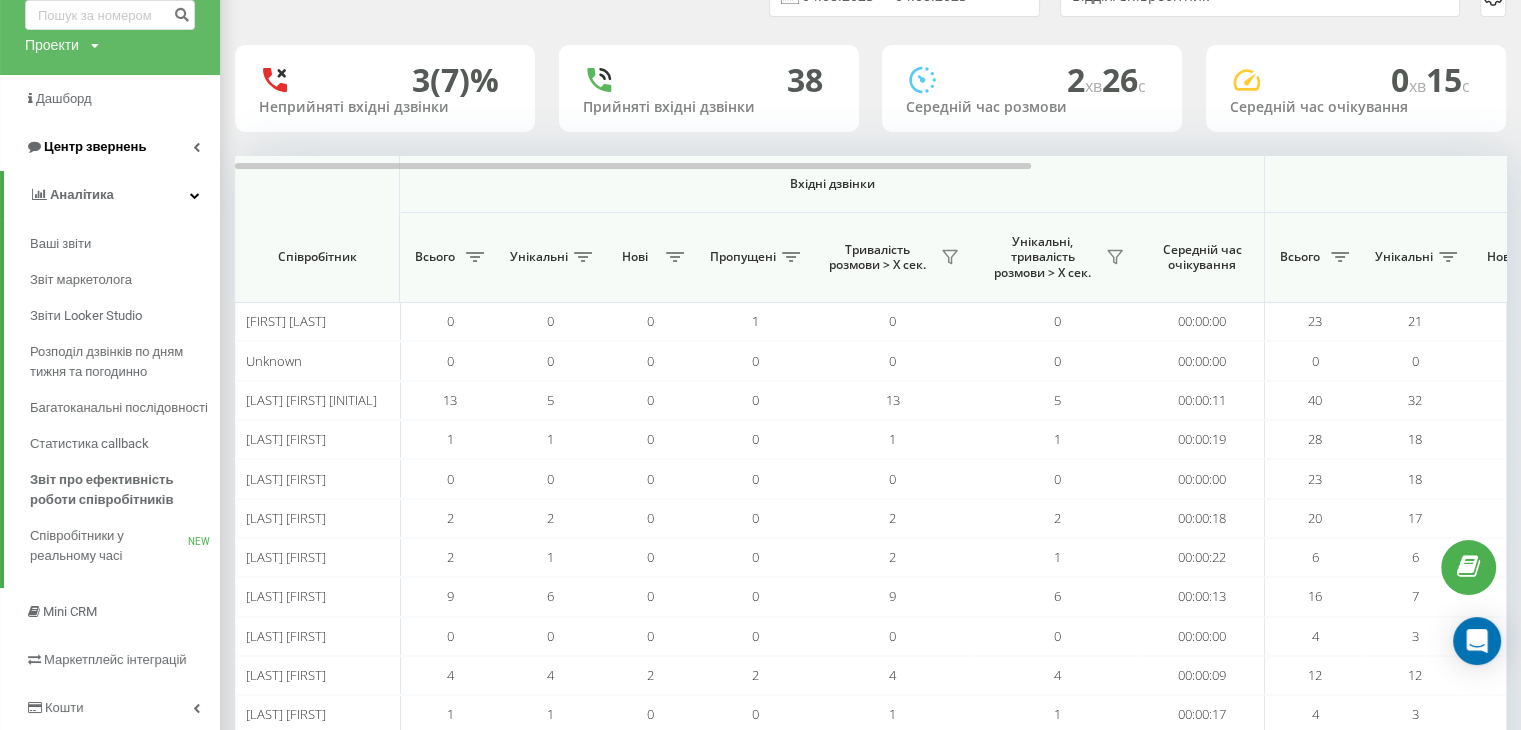 click on "Центр звернень" at bounding box center (110, 147) 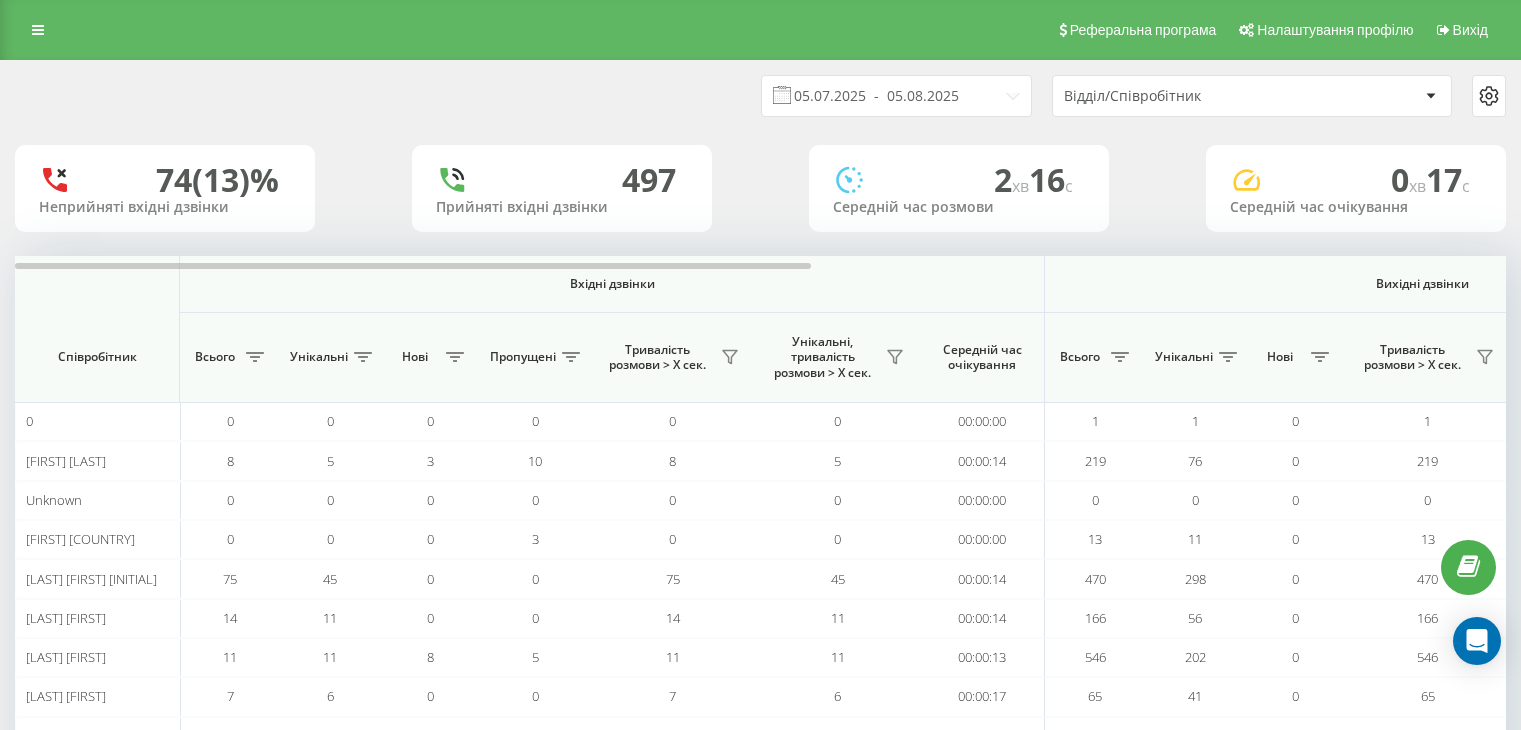 scroll, scrollTop: 0, scrollLeft: 0, axis: both 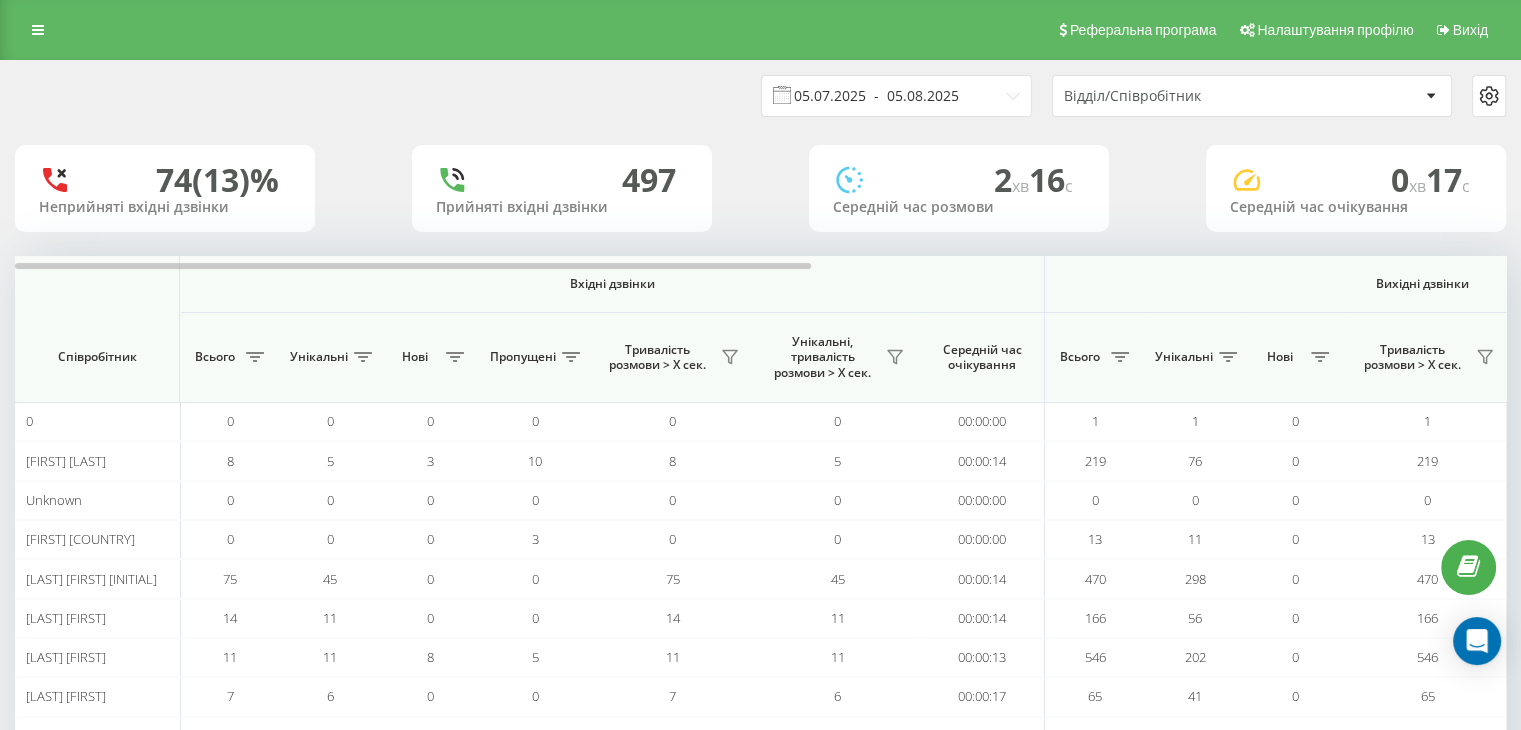 click on "05.07.2025  -  05.08.2025" at bounding box center (896, 96) 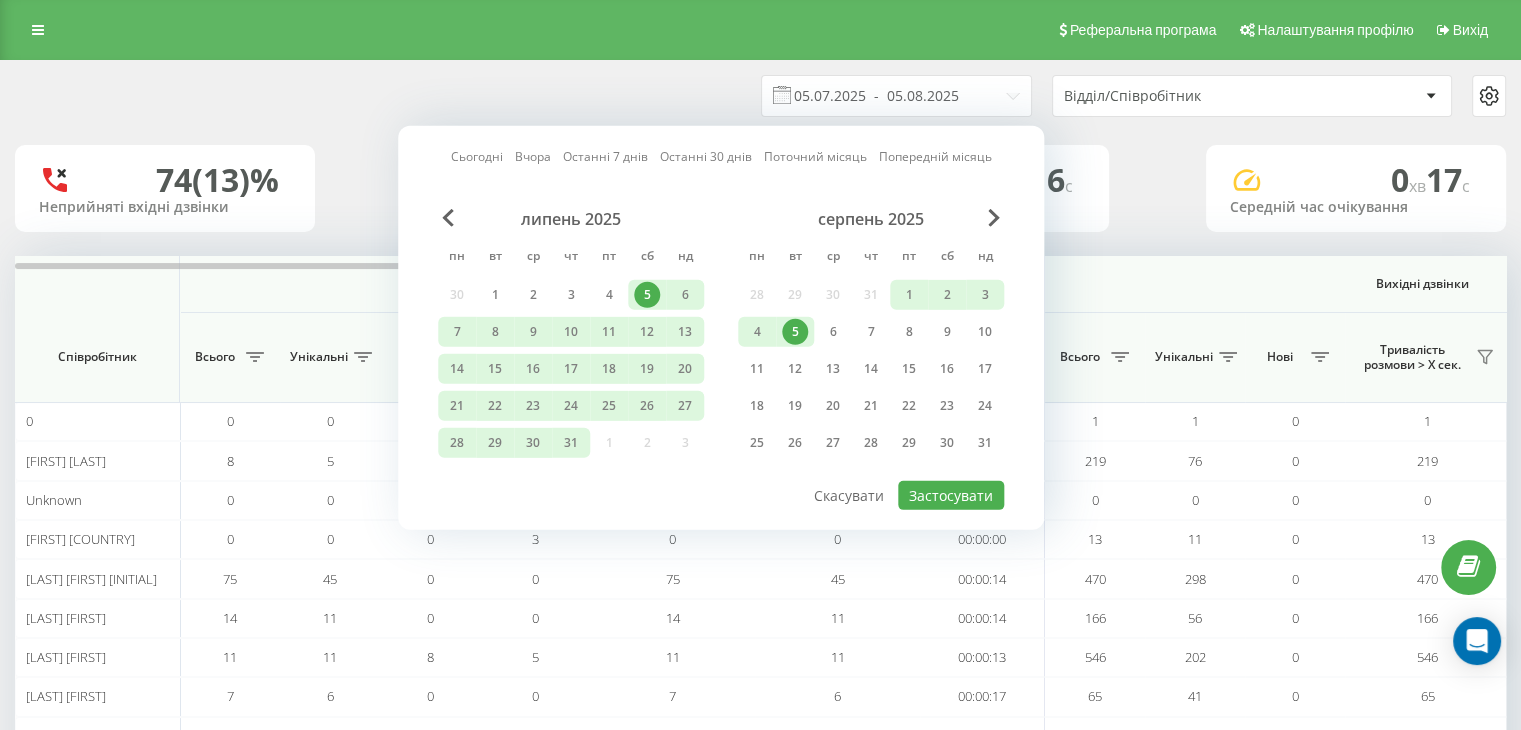 click on "5" at bounding box center [795, 332] 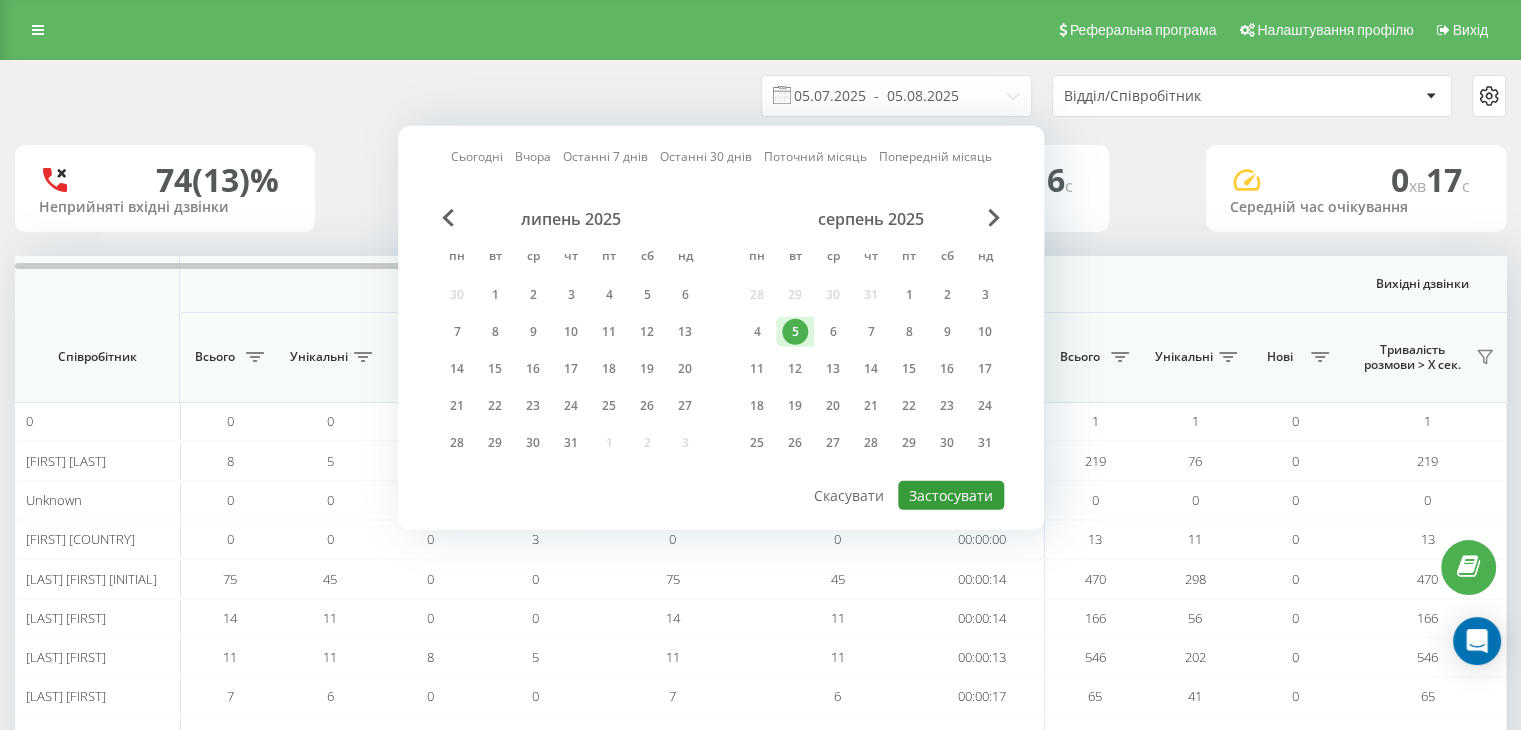click on "Застосувати" at bounding box center (951, 495) 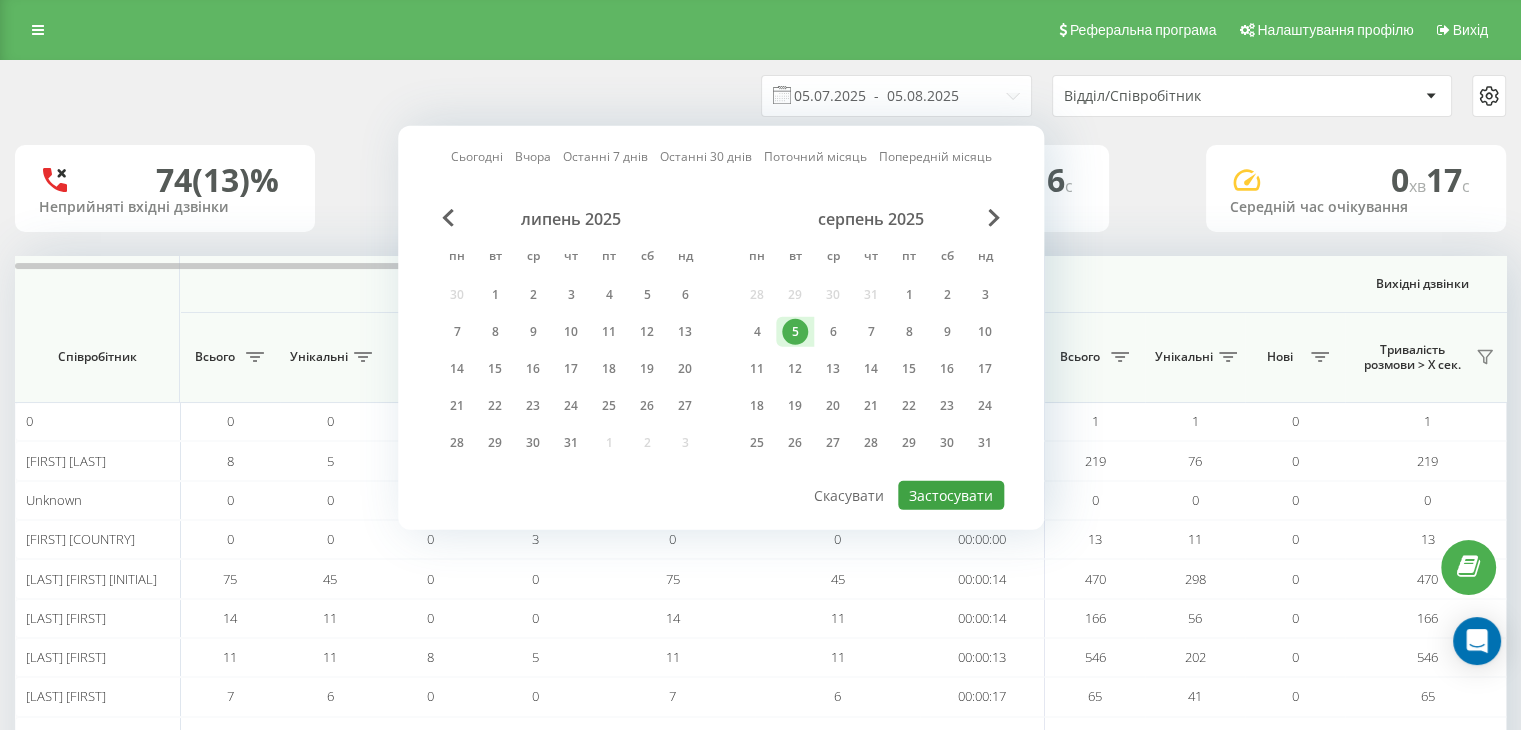 type on "05.08.2025  -  05.08.2025" 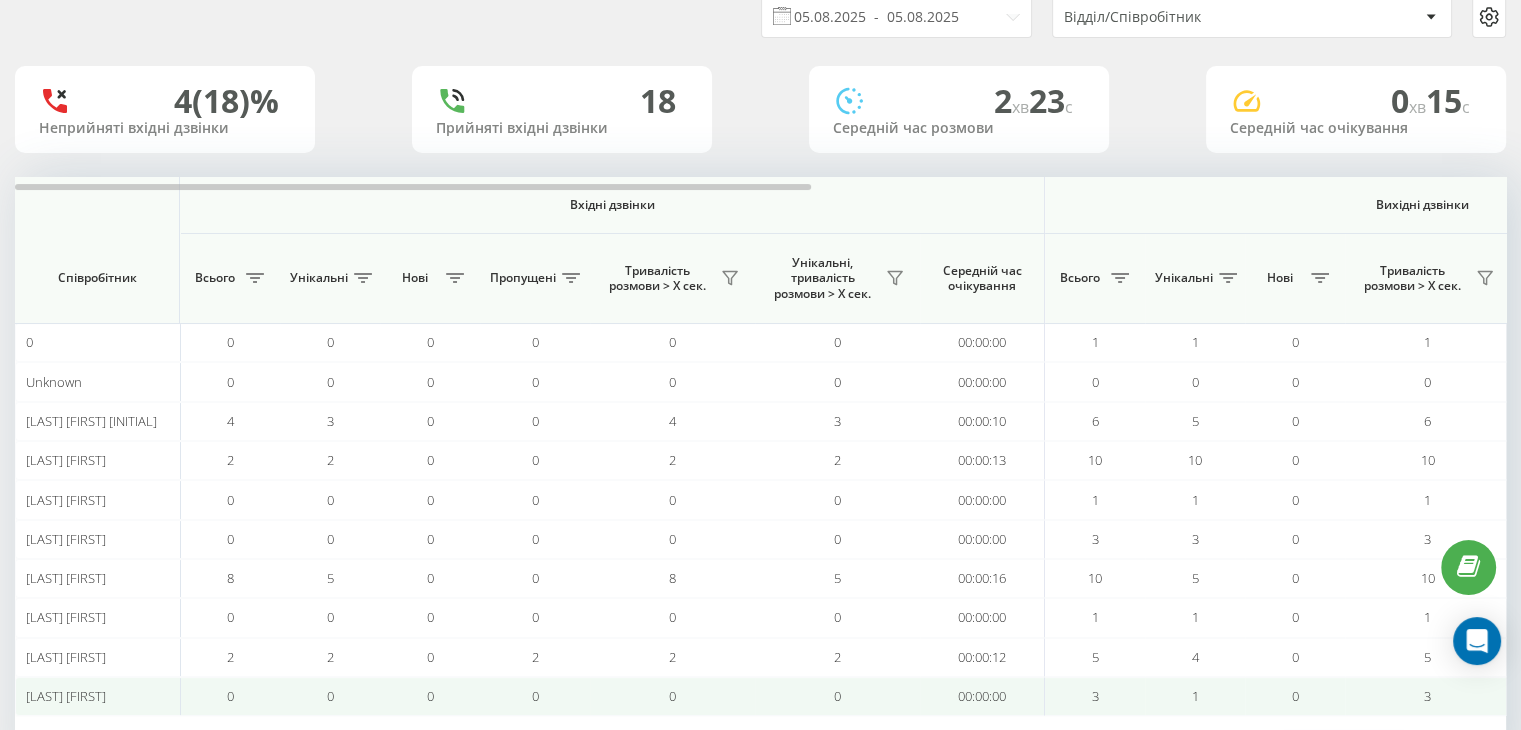 scroll, scrollTop: 159, scrollLeft: 0, axis: vertical 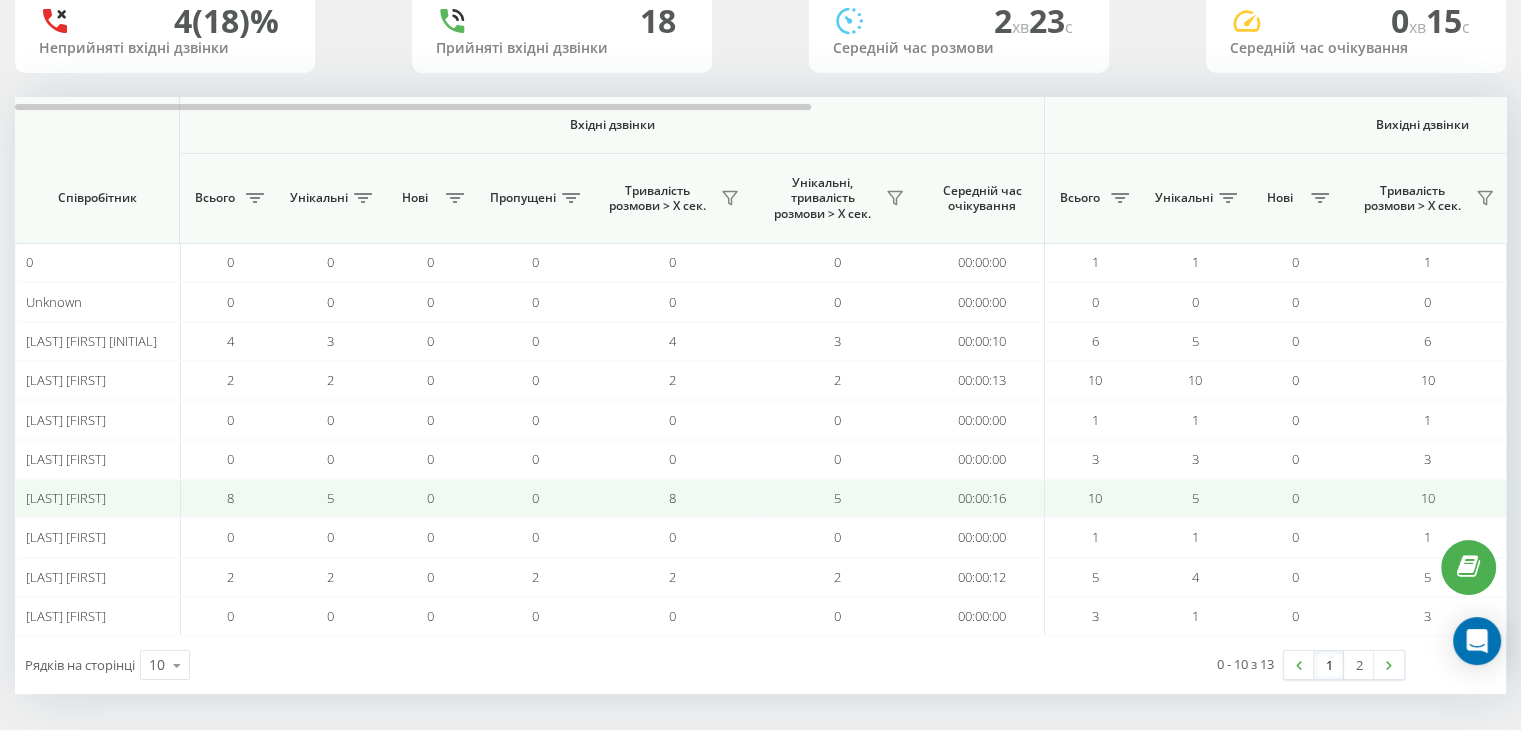 click on "[FIRST] [LAST]" at bounding box center (98, 498) 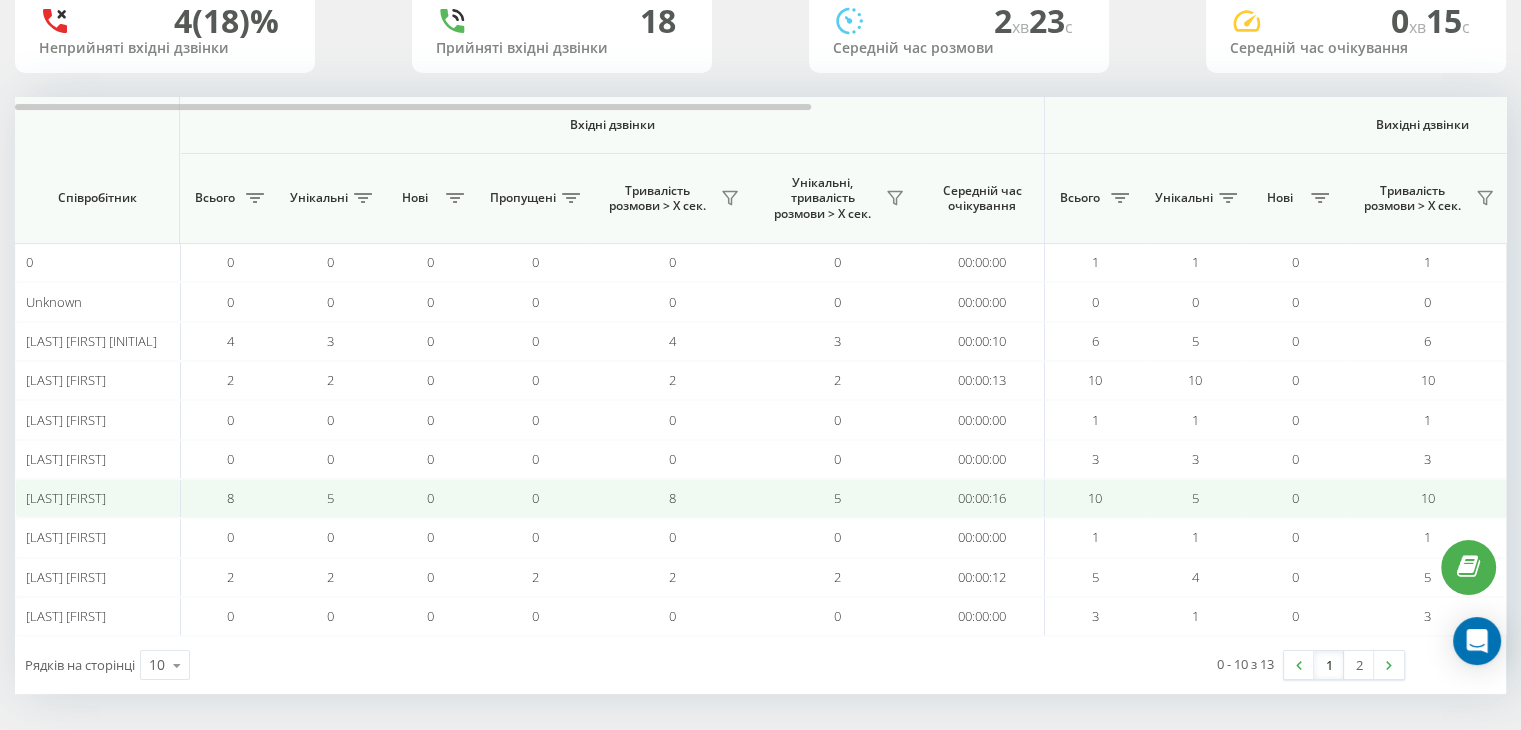 click on "10" at bounding box center (1095, 498) 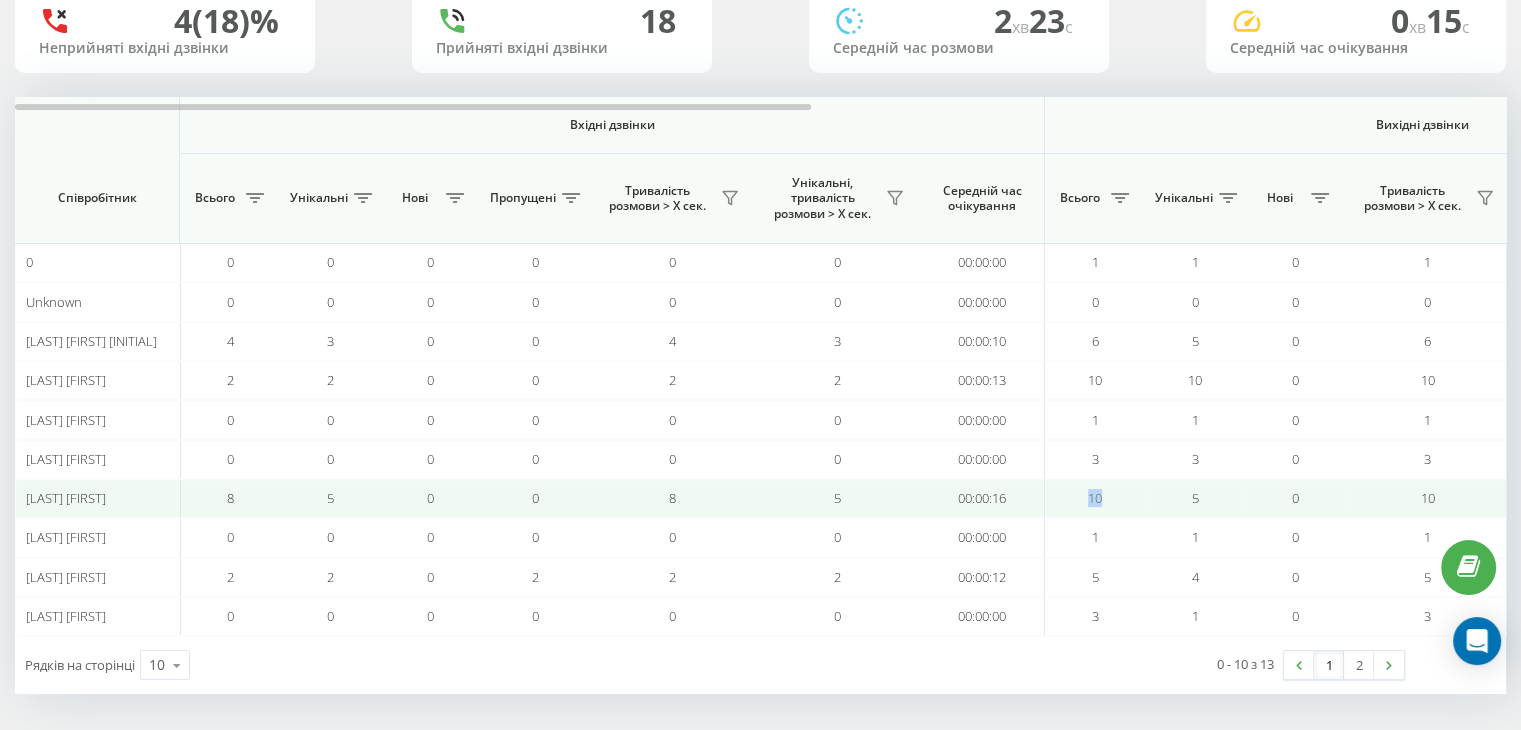 click on "10" at bounding box center (1095, 498) 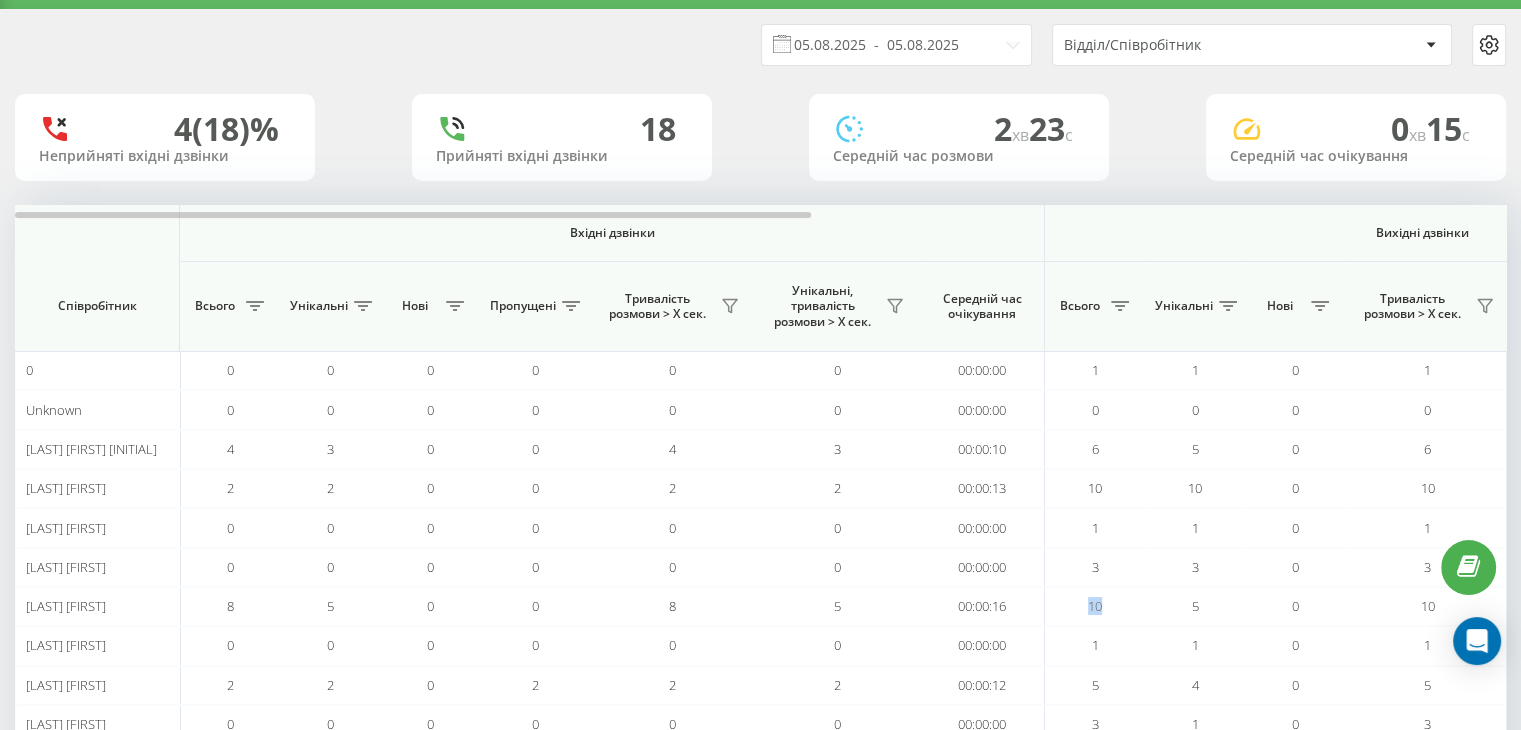 scroll, scrollTop: 0, scrollLeft: 0, axis: both 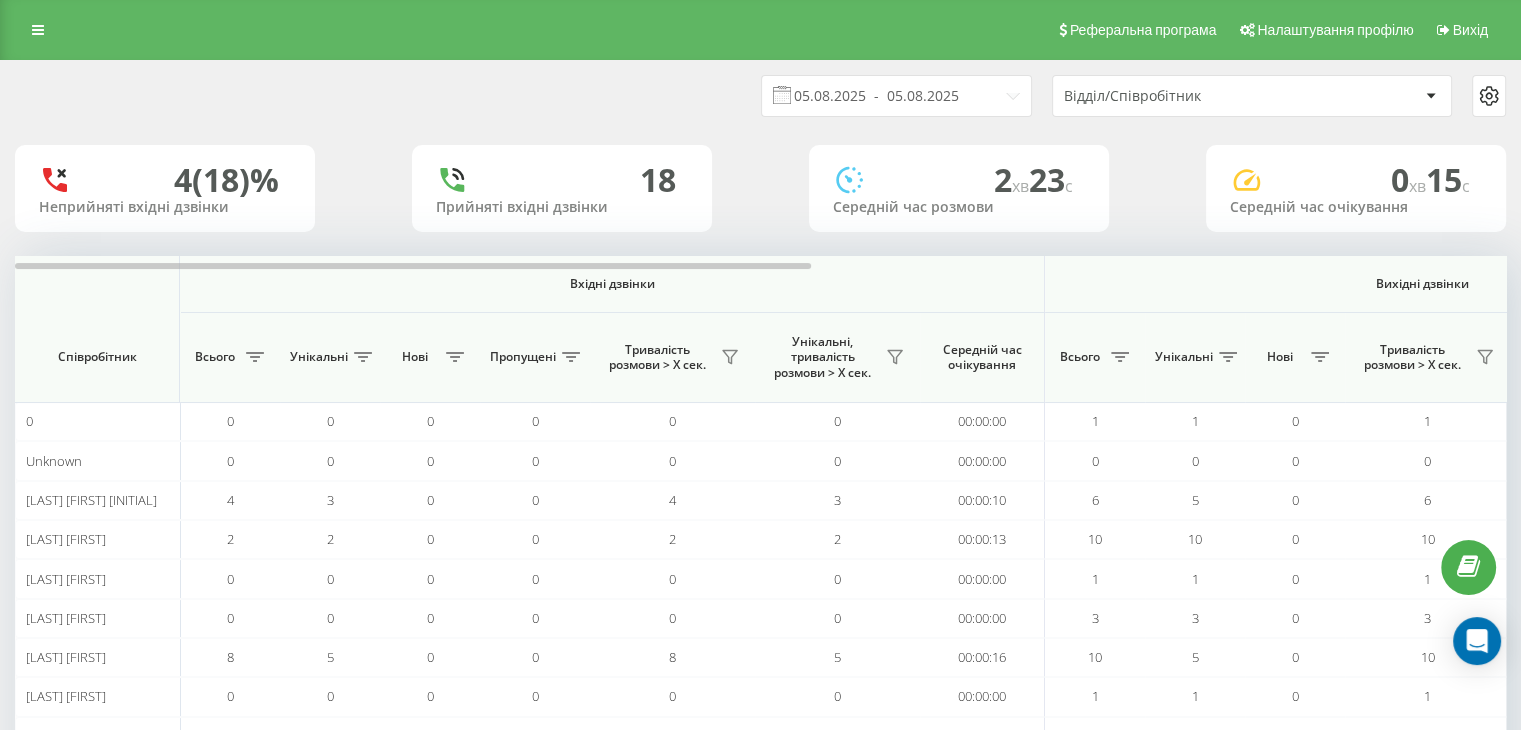 click on "Реферальна програма Налаштування профілю Вихід" at bounding box center [760, 30] 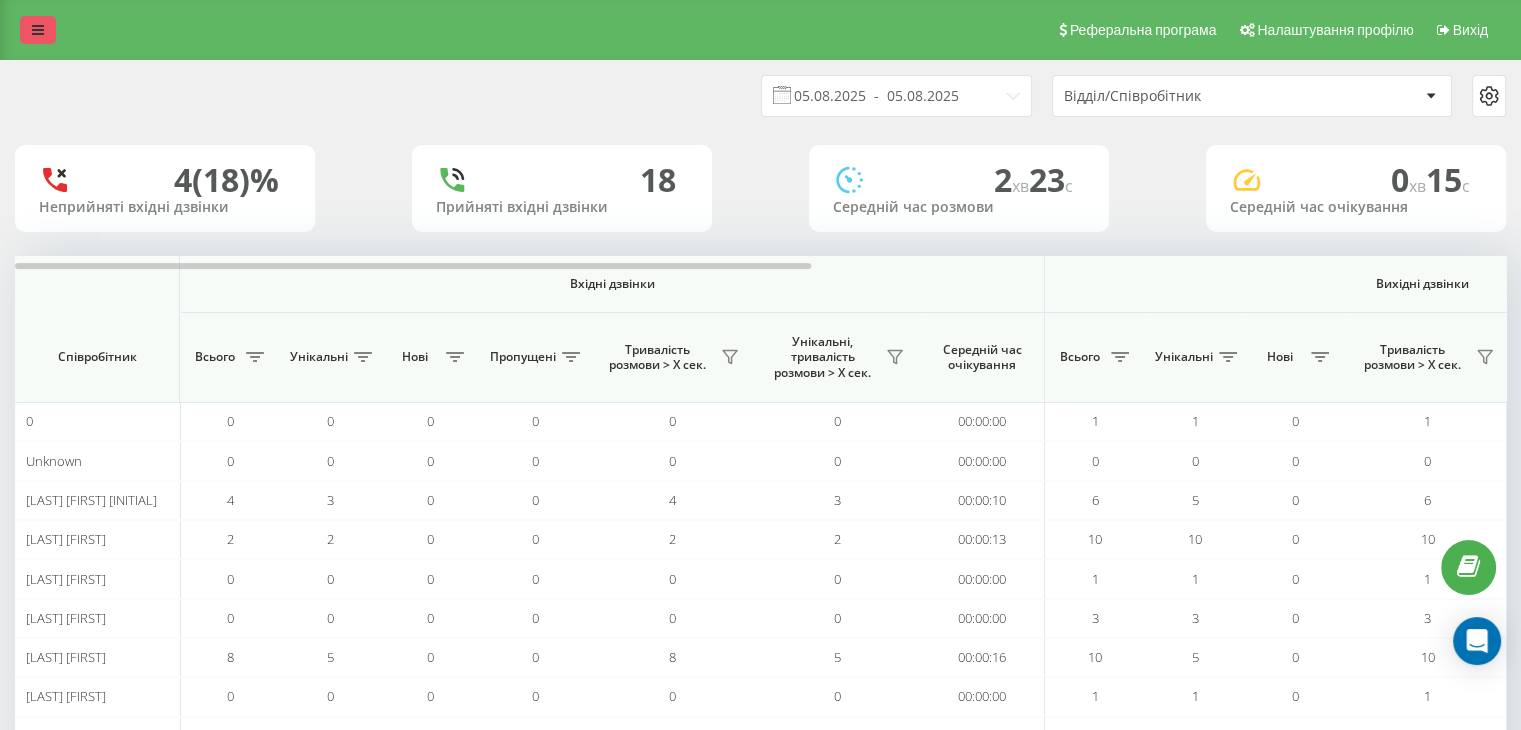 click at bounding box center (38, 30) 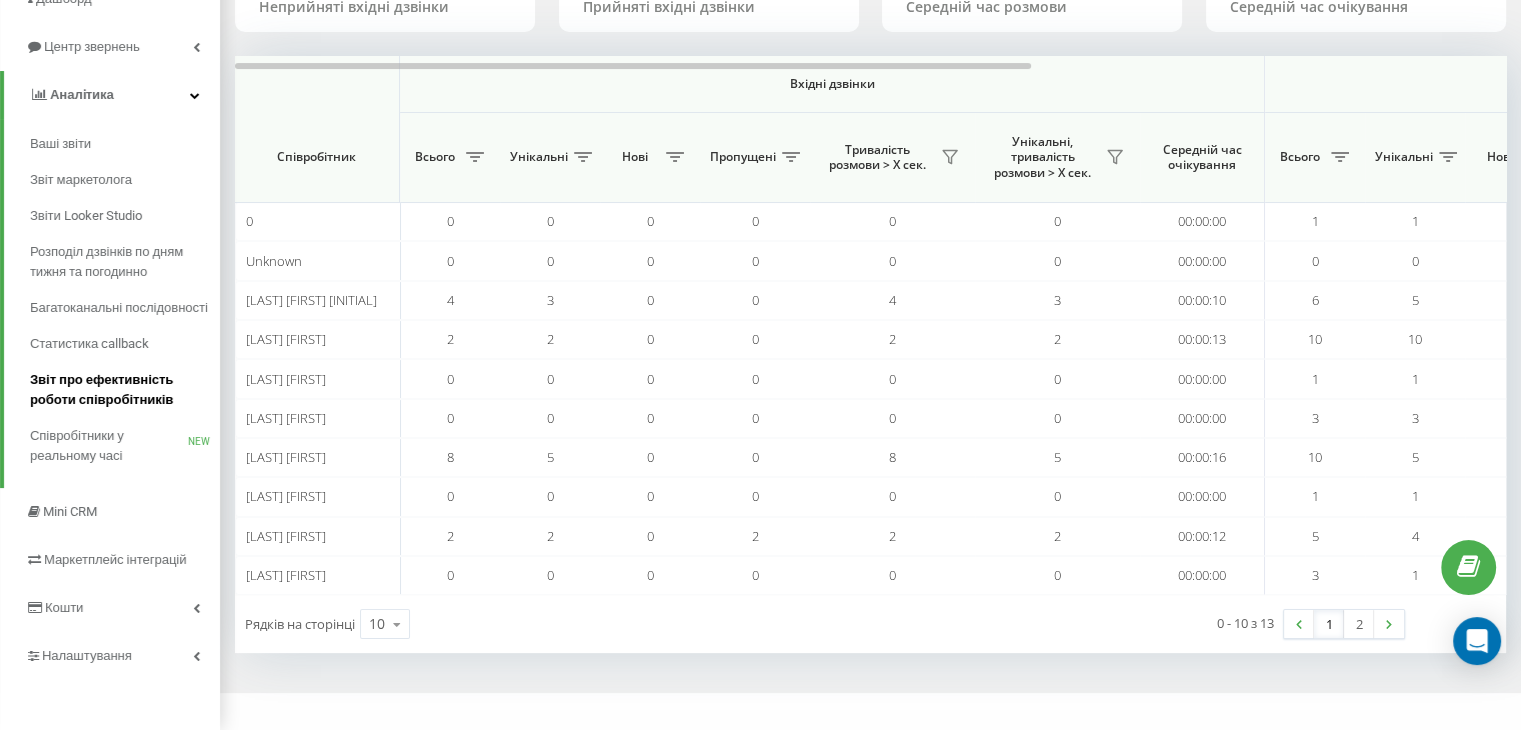 scroll, scrollTop: 220, scrollLeft: 0, axis: vertical 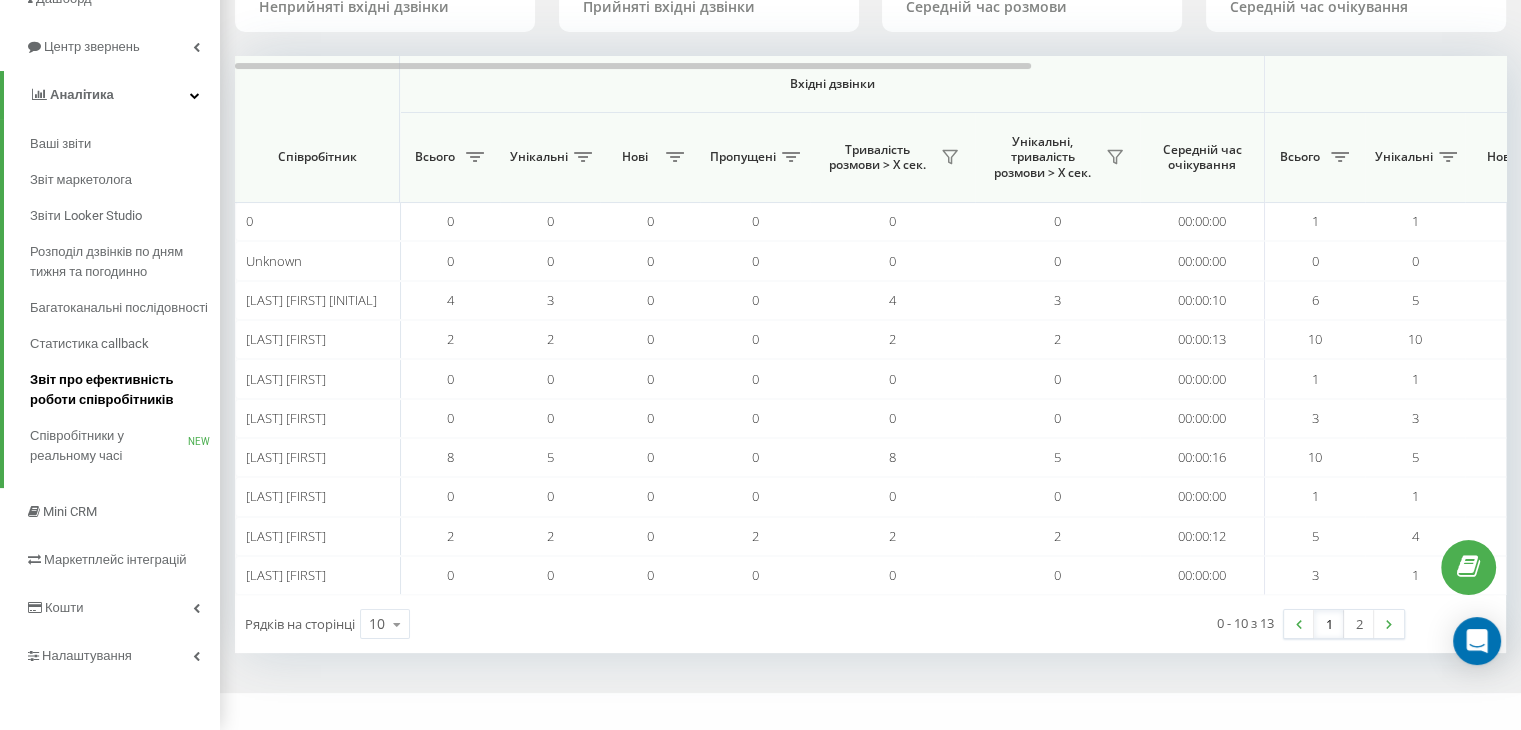 click on "Звіт про ефективність роботи співробітників" at bounding box center [120, 390] 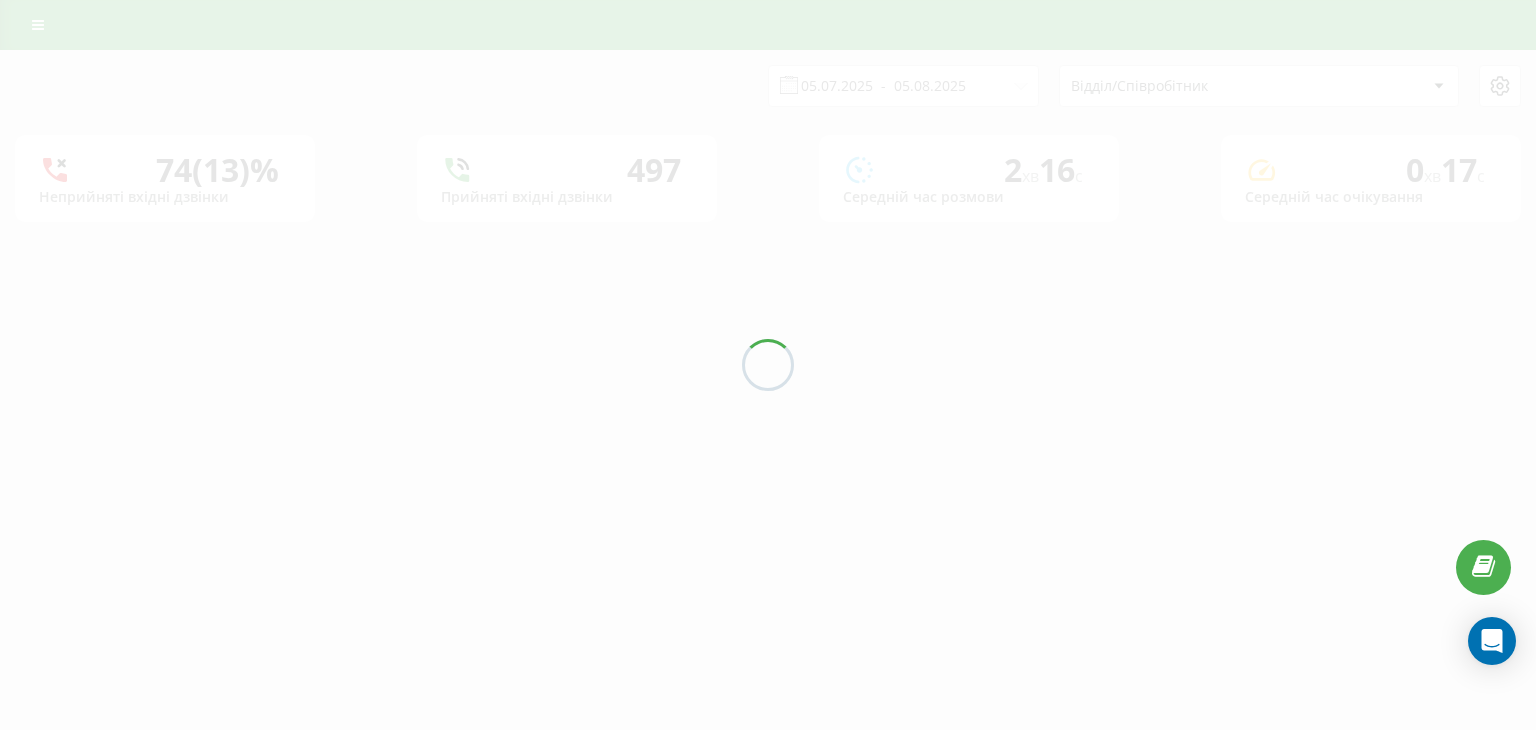 scroll, scrollTop: 0, scrollLeft: 0, axis: both 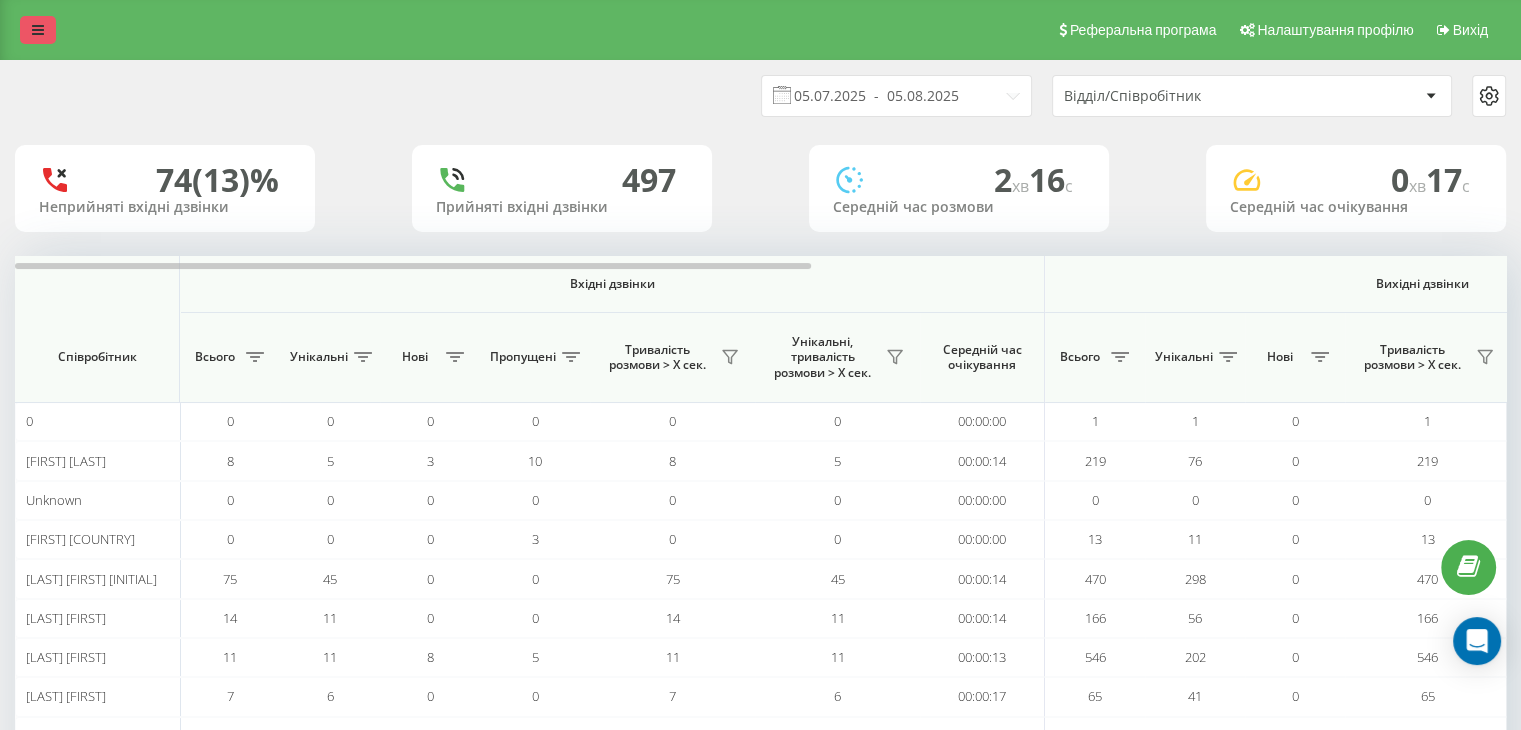 click at bounding box center (38, 30) 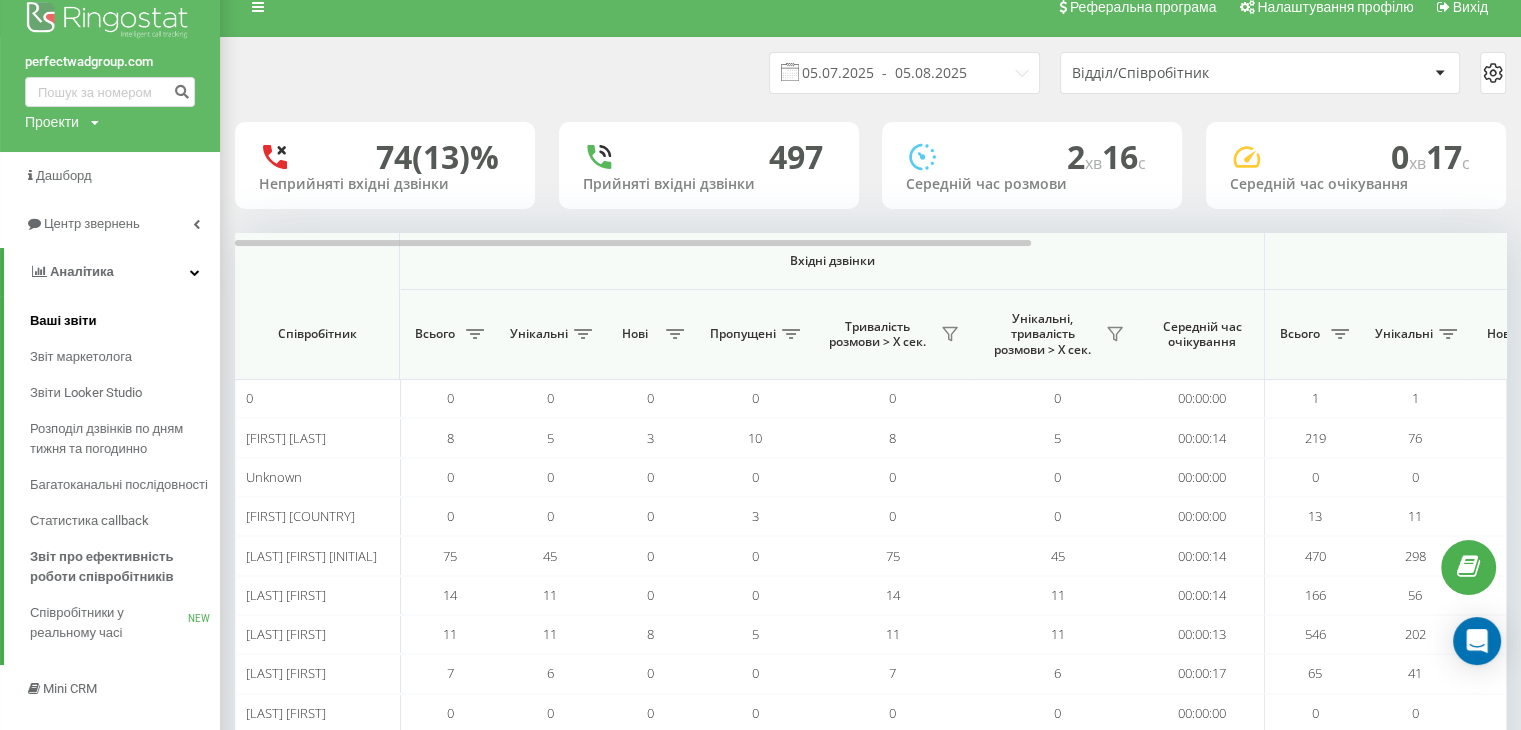 scroll, scrollTop: 0, scrollLeft: 0, axis: both 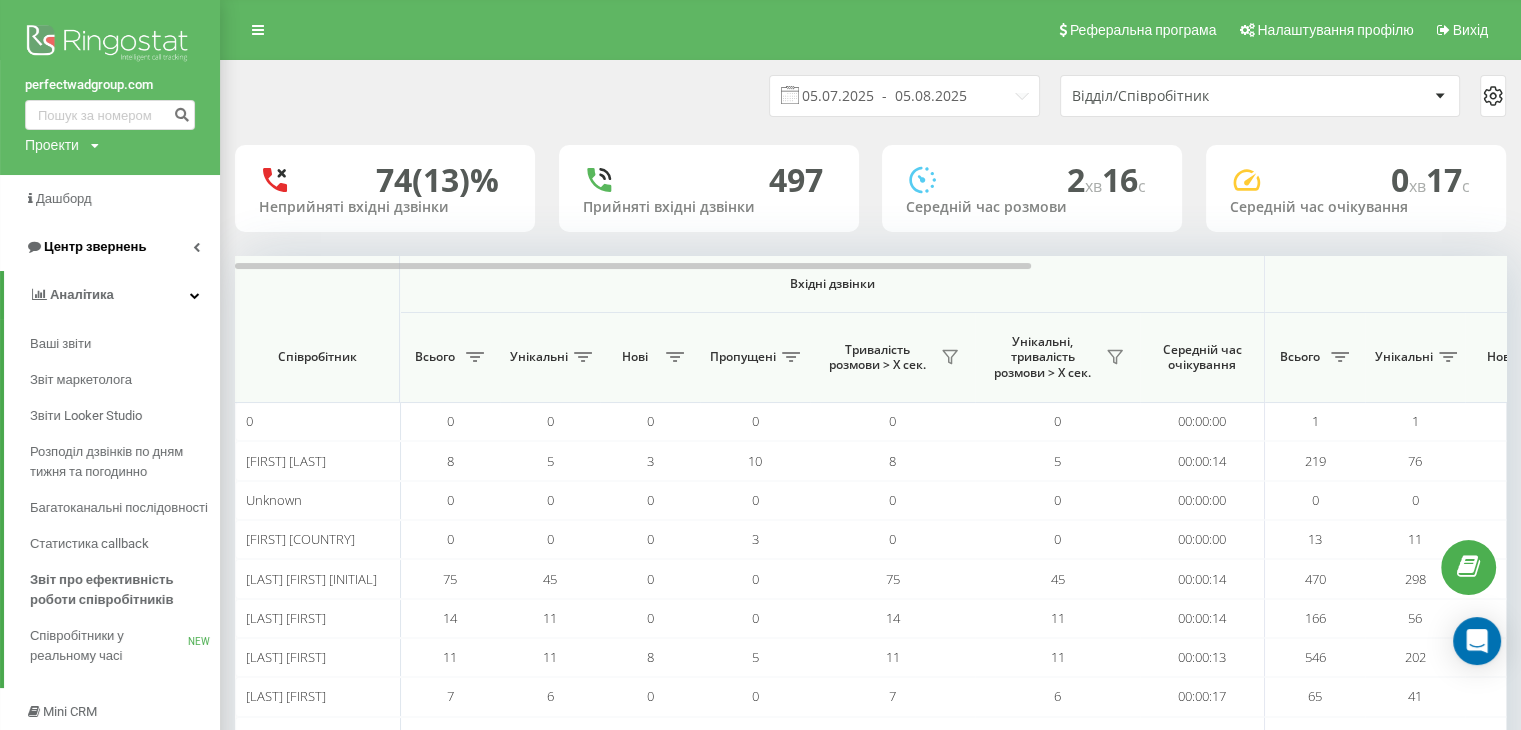click on "Центр звернень" at bounding box center [110, 247] 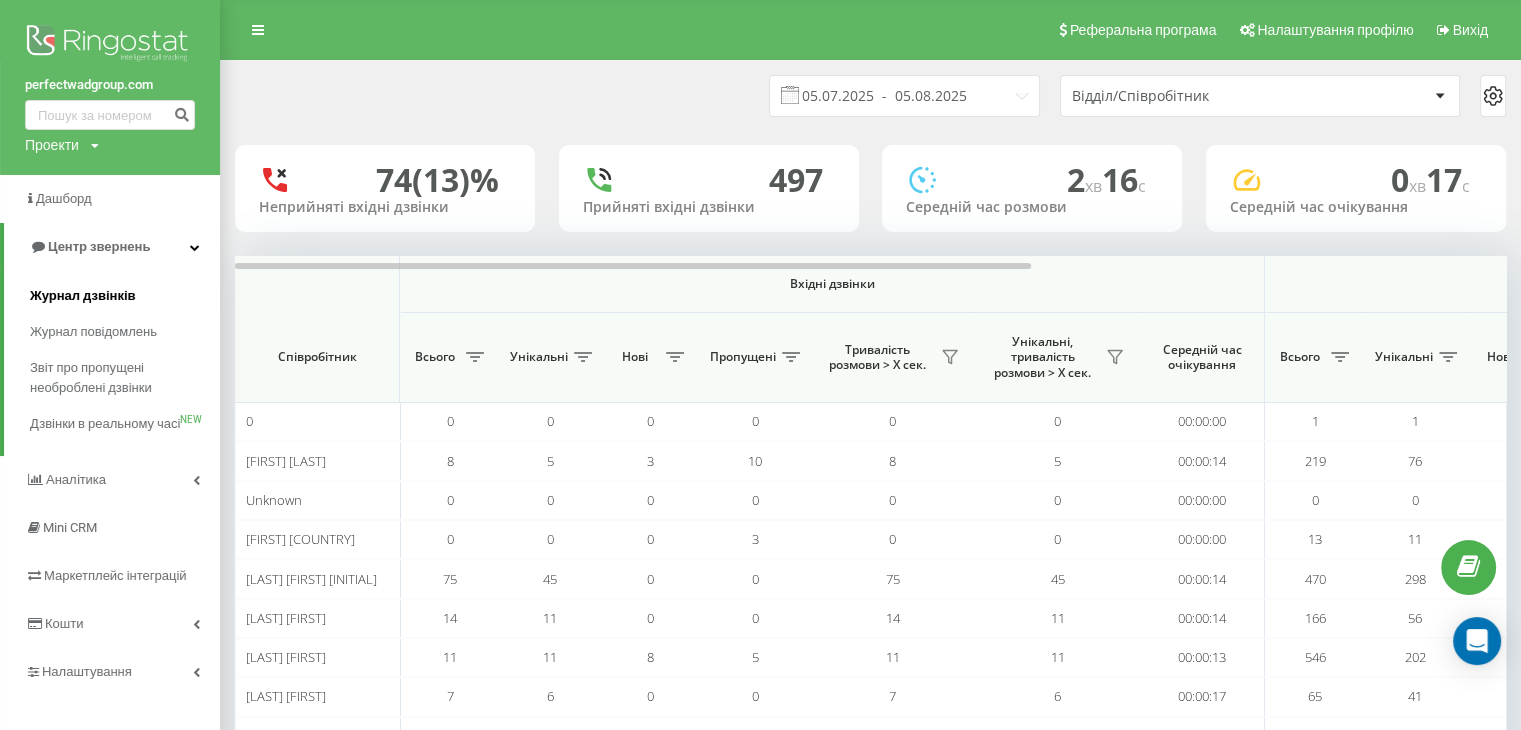 click on "Журнал дзвінків" at bounding box center (83, 296) 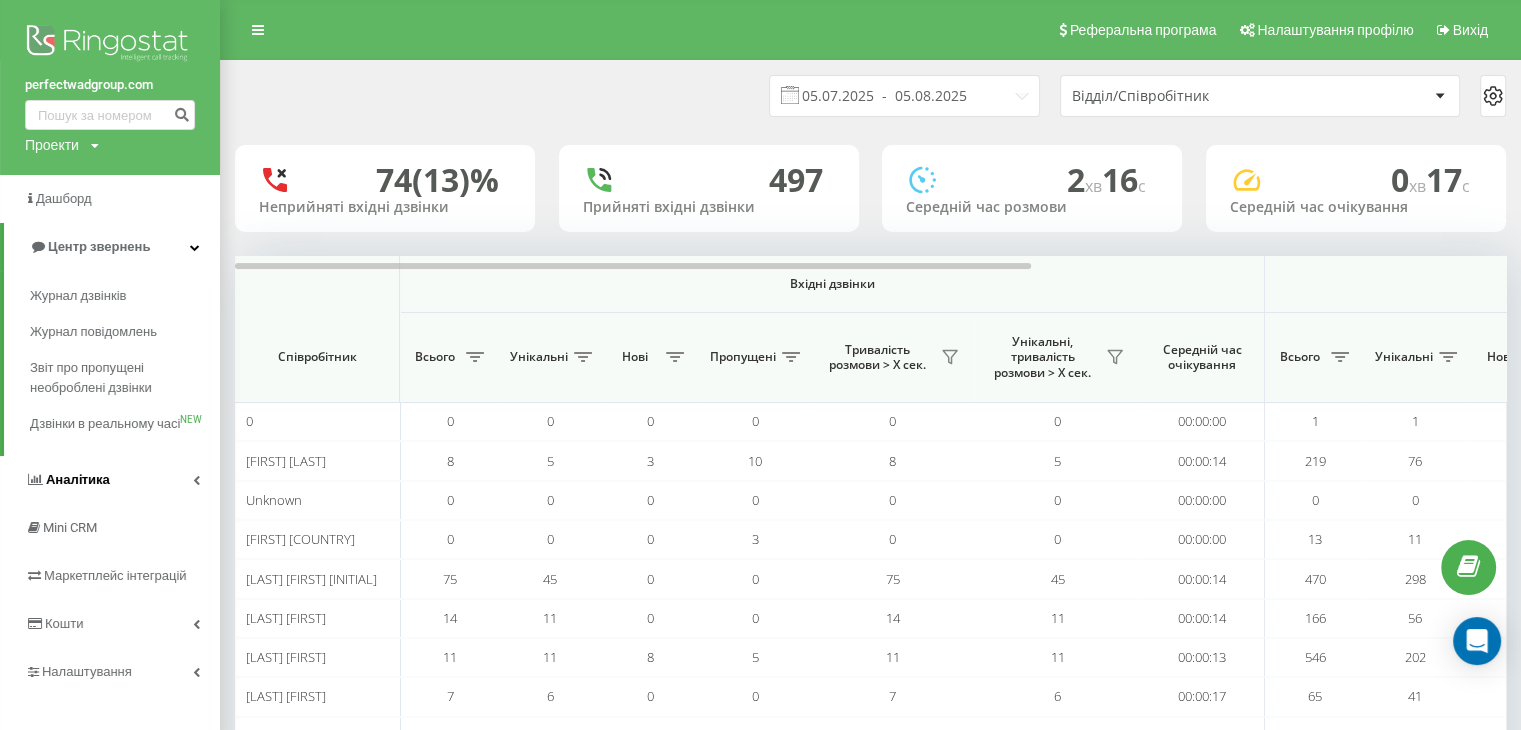 click on "Аналiтика" at bounding box center [78, 479] 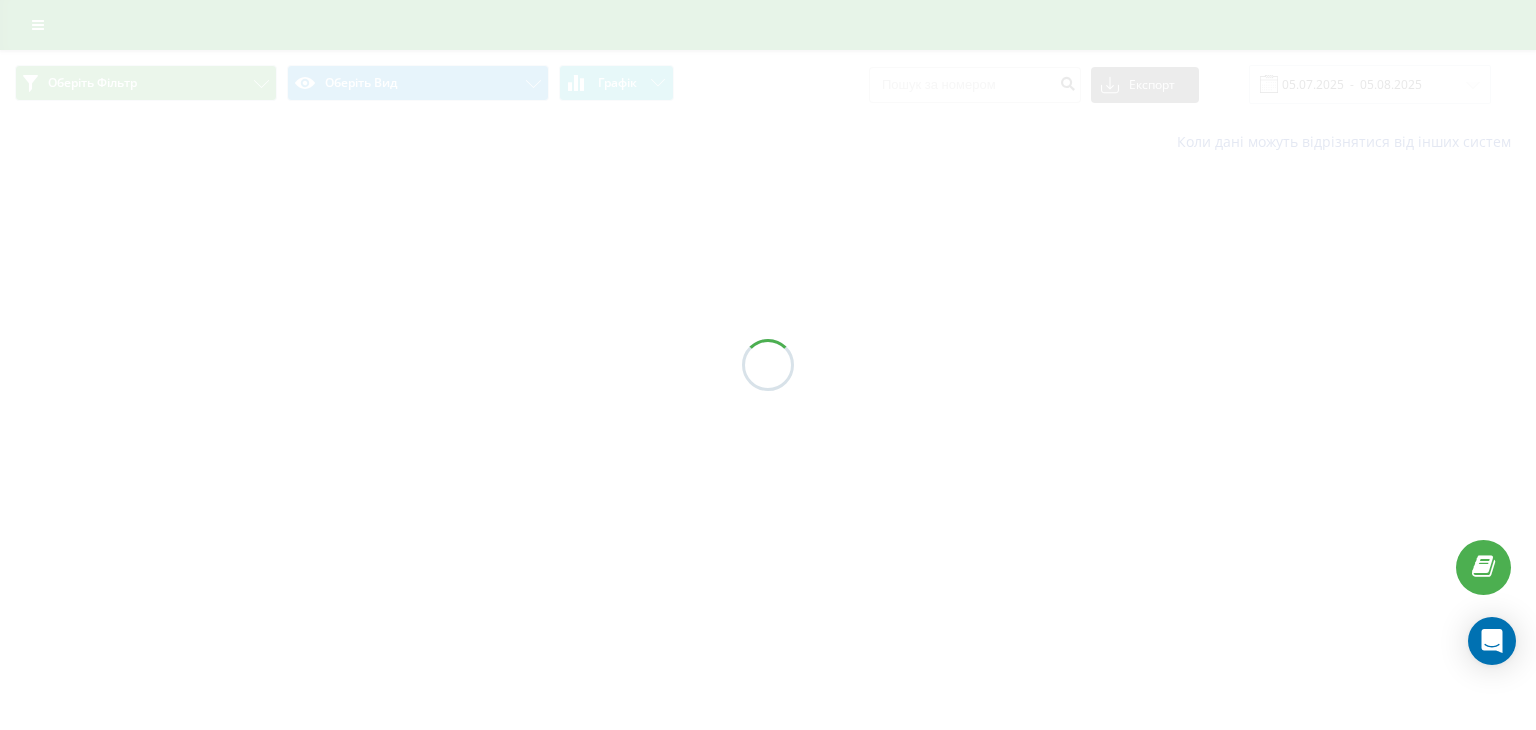 scroll, scrollTop: 0, scrollLeft: 0, axis: both 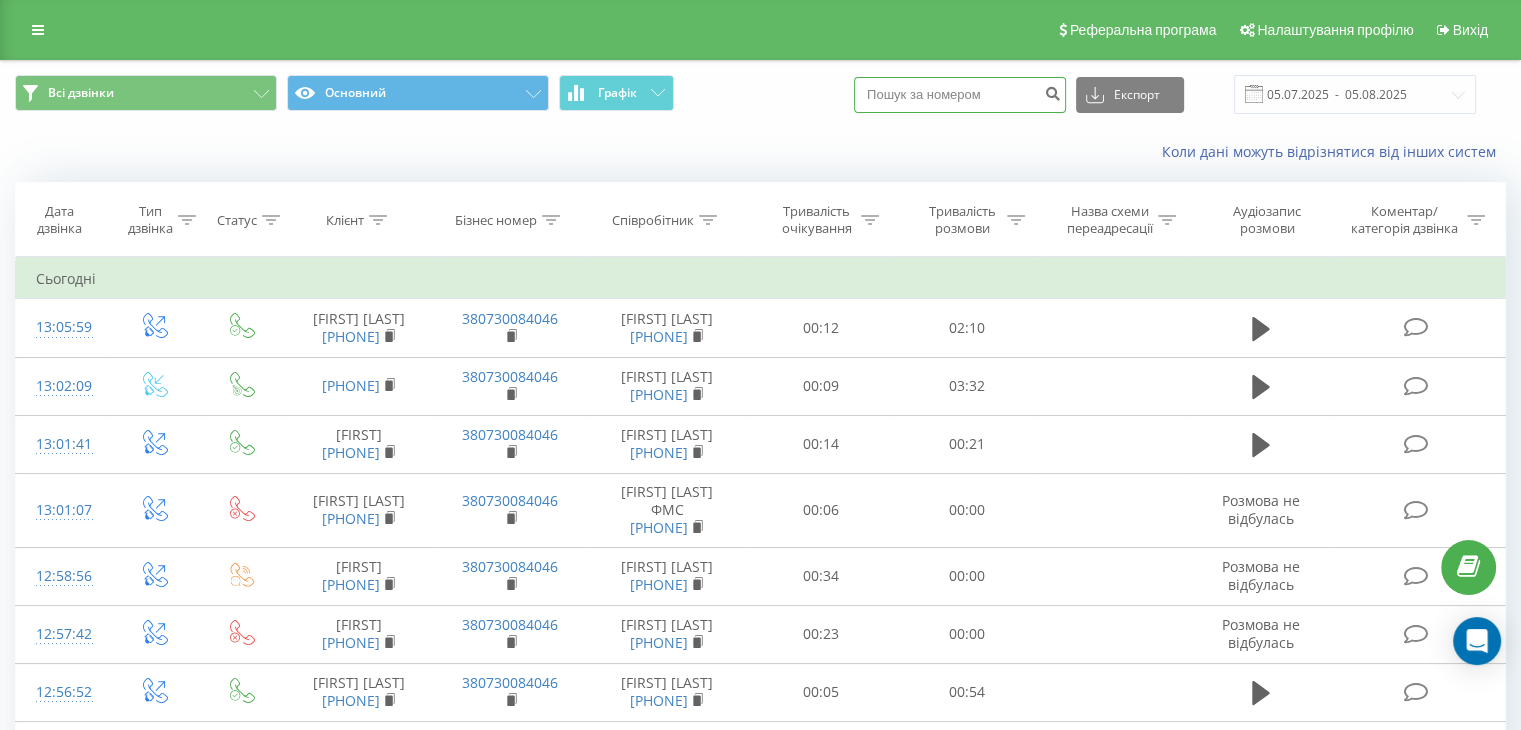 click at bounding box center (960, 95) 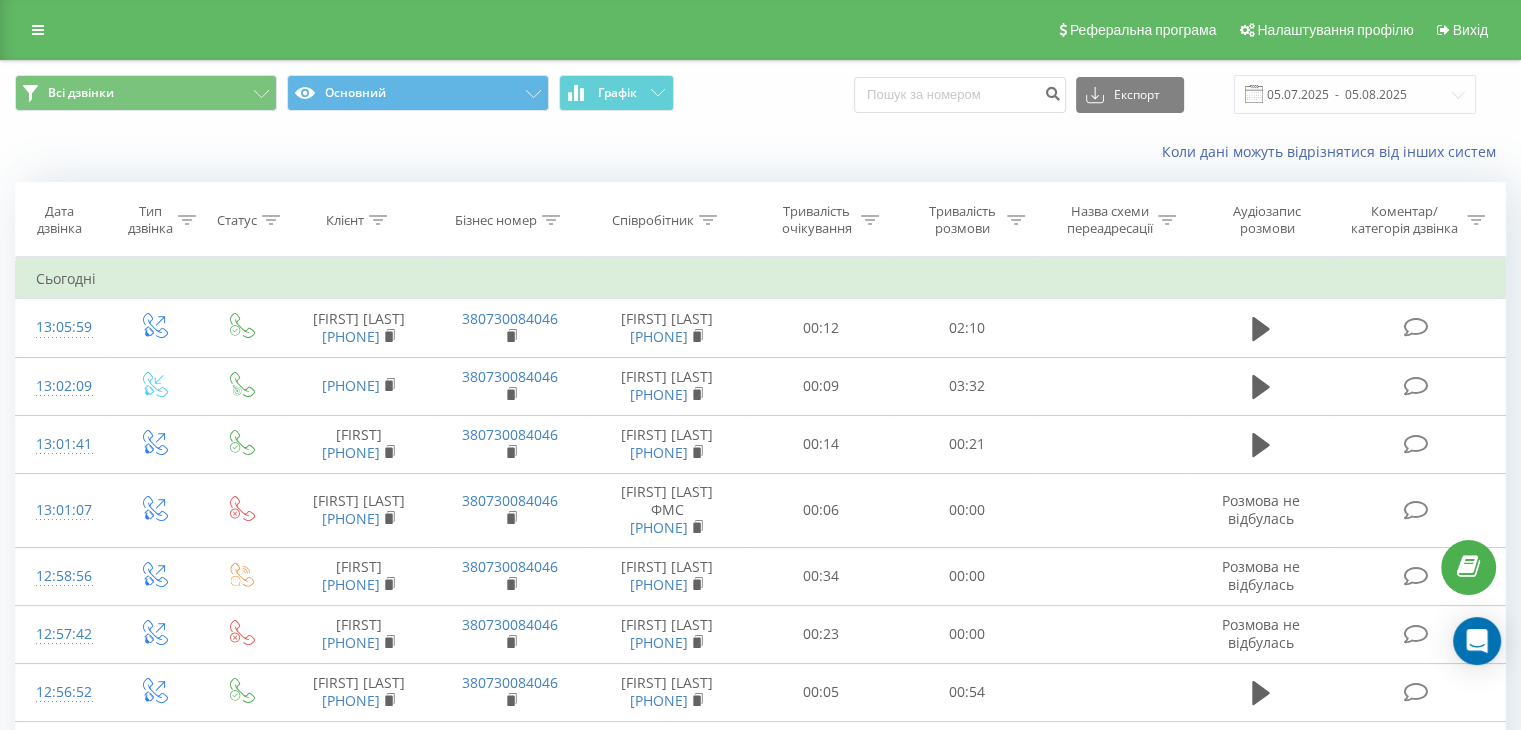 click on "Співробітник" at bounding box center [664, 220] 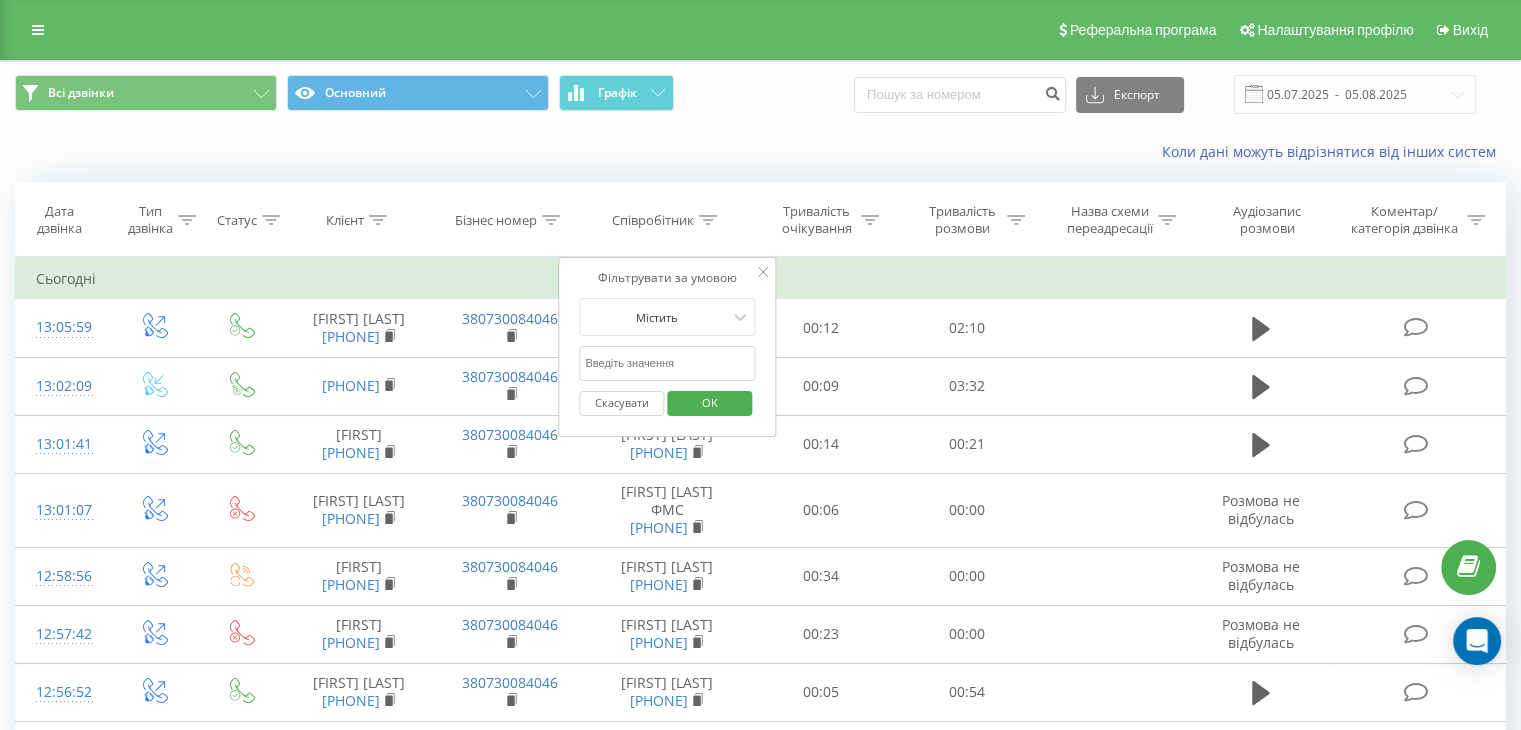 click 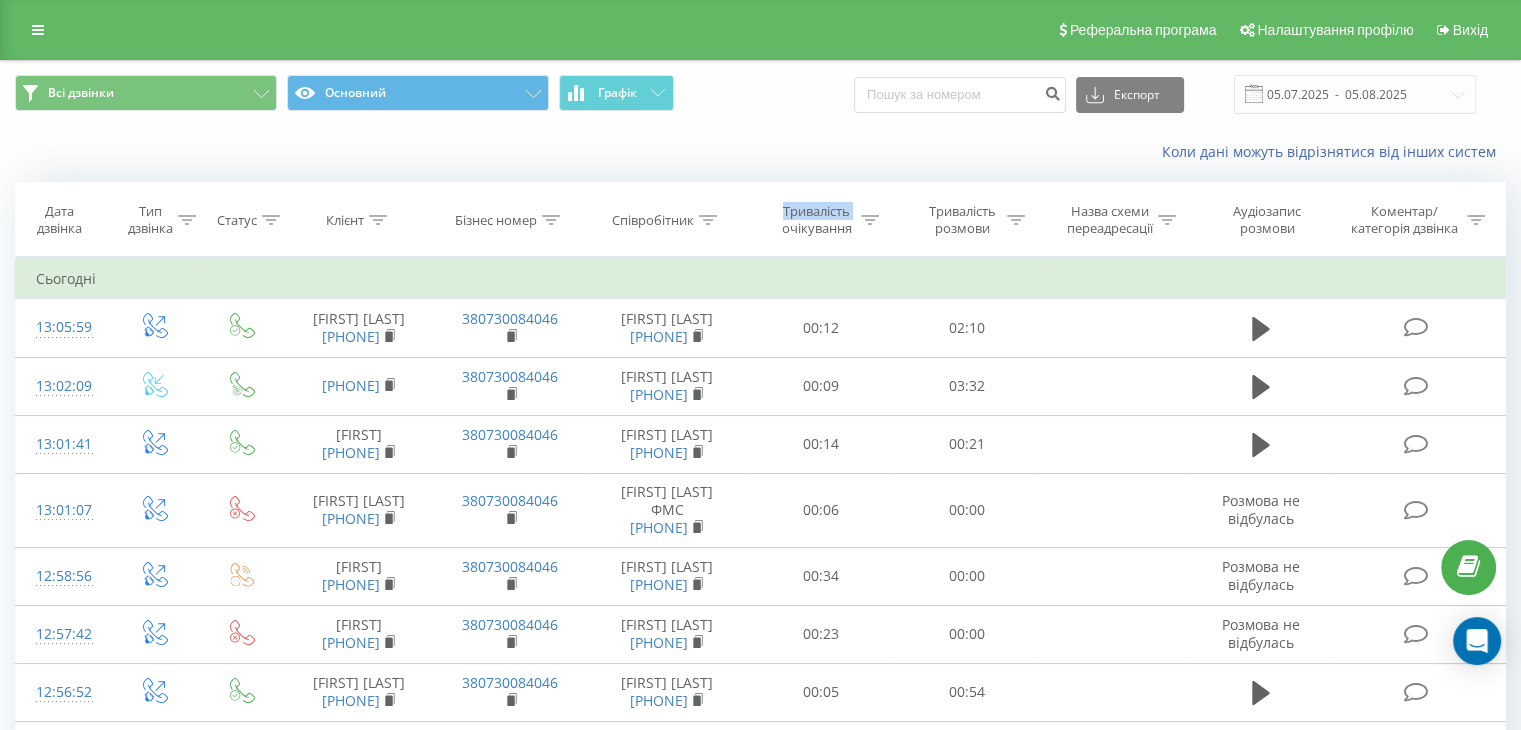 click 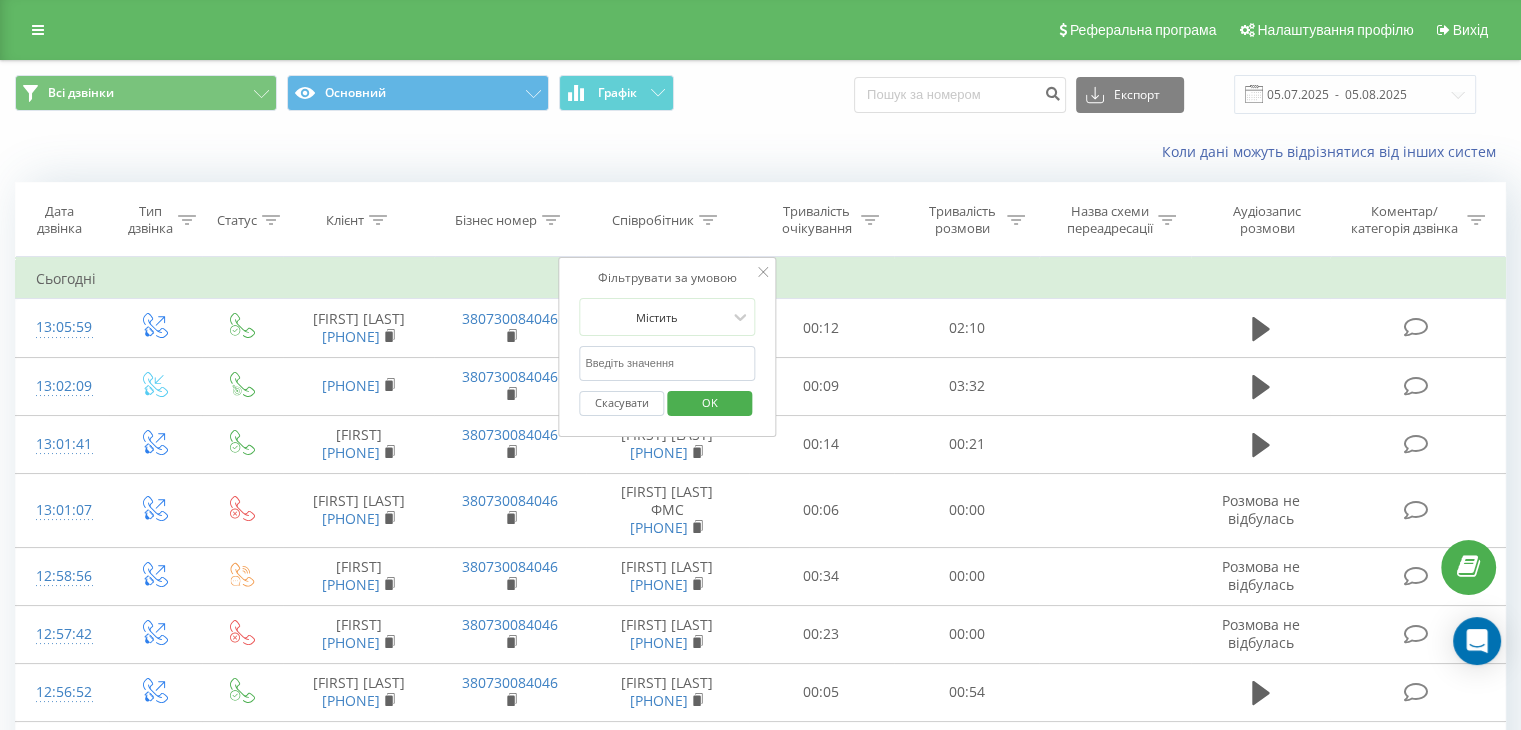 click at bounding box center (667, 363) 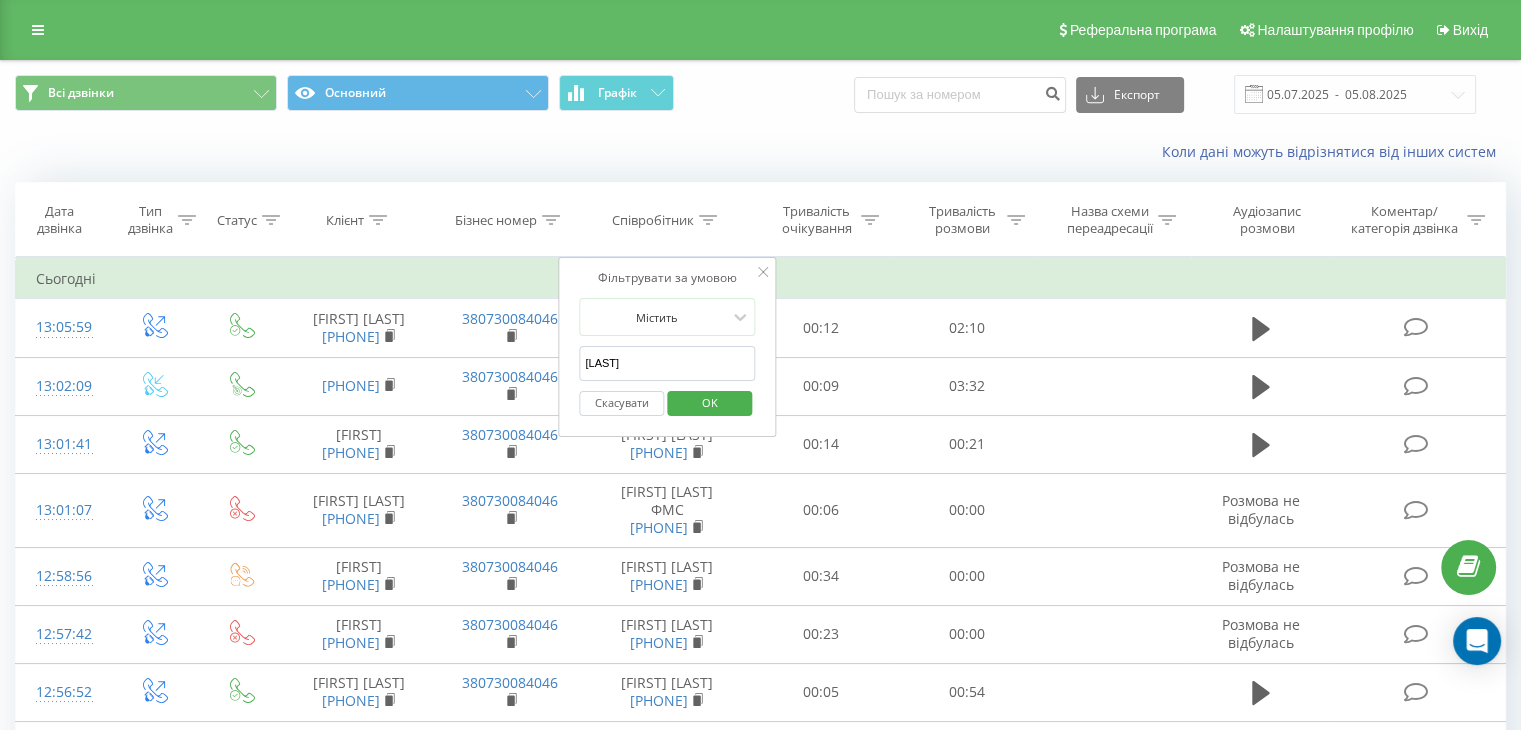 click on "OK" at bounding box center [710, 402] 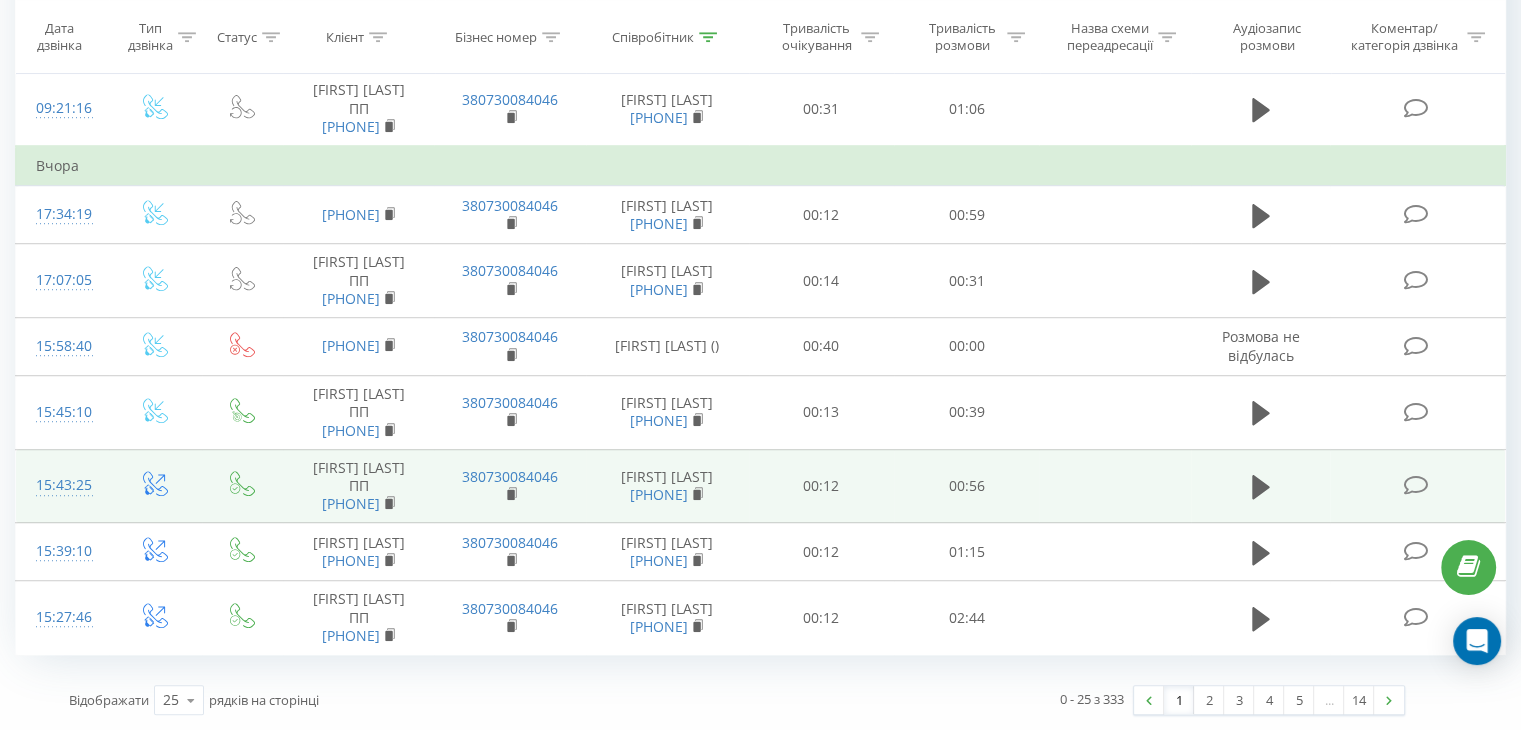 scroll, scrollTop: 1484, scrollLeft: 0, axis: vertical 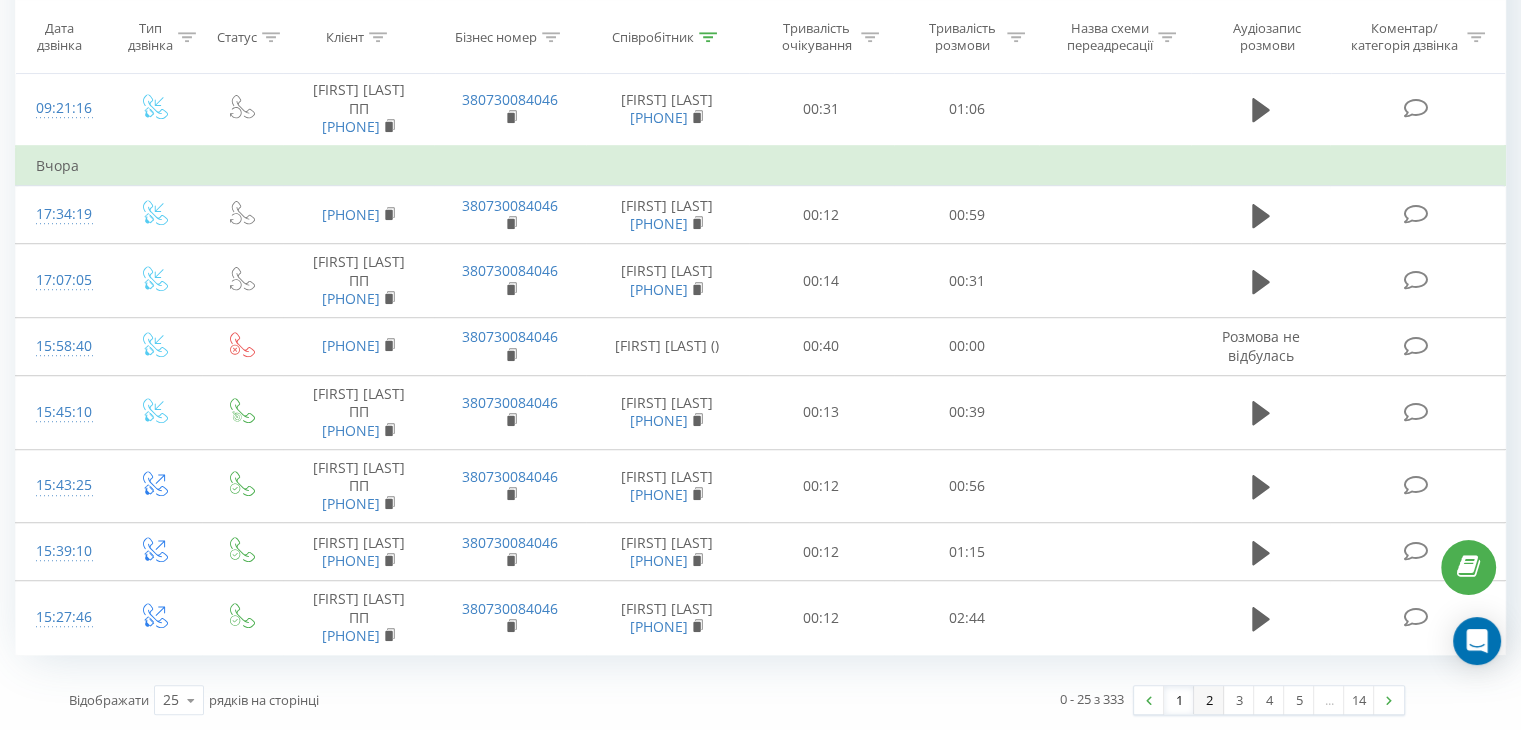 click on "2" at bounding box center (1209, 700) 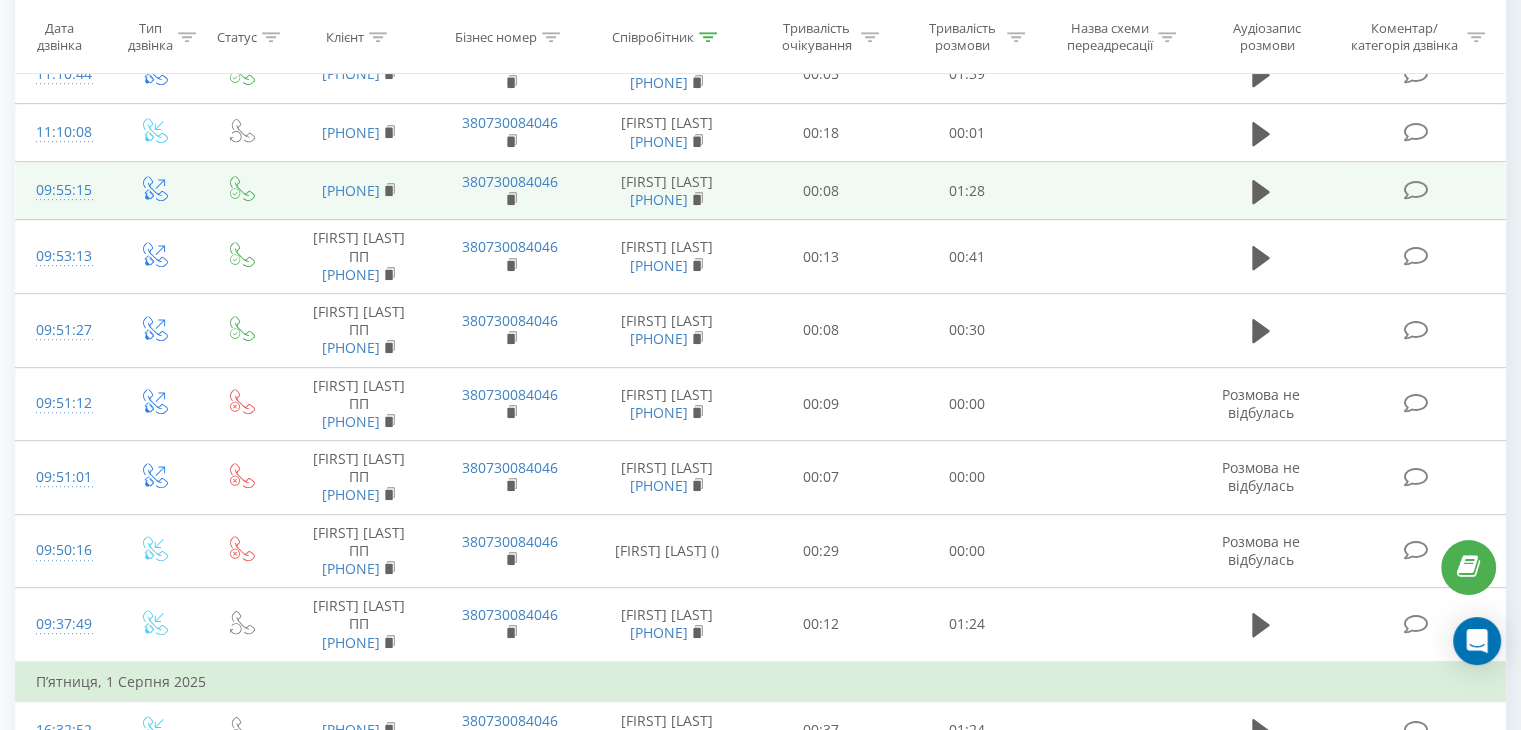 scroll, scrollTop: 932, scrollLeft: 0, axis: vertical 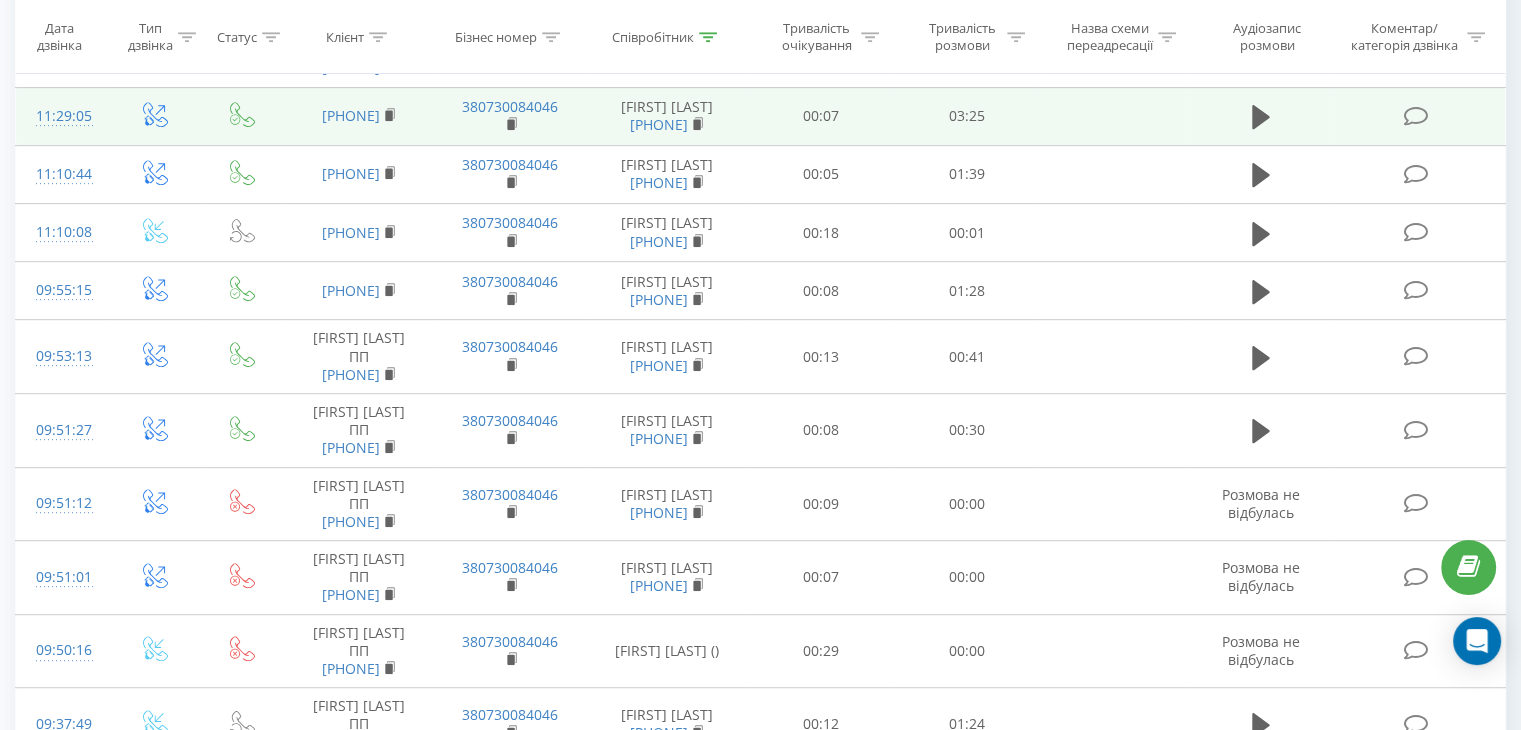 click at bounding box center (1261, 116) 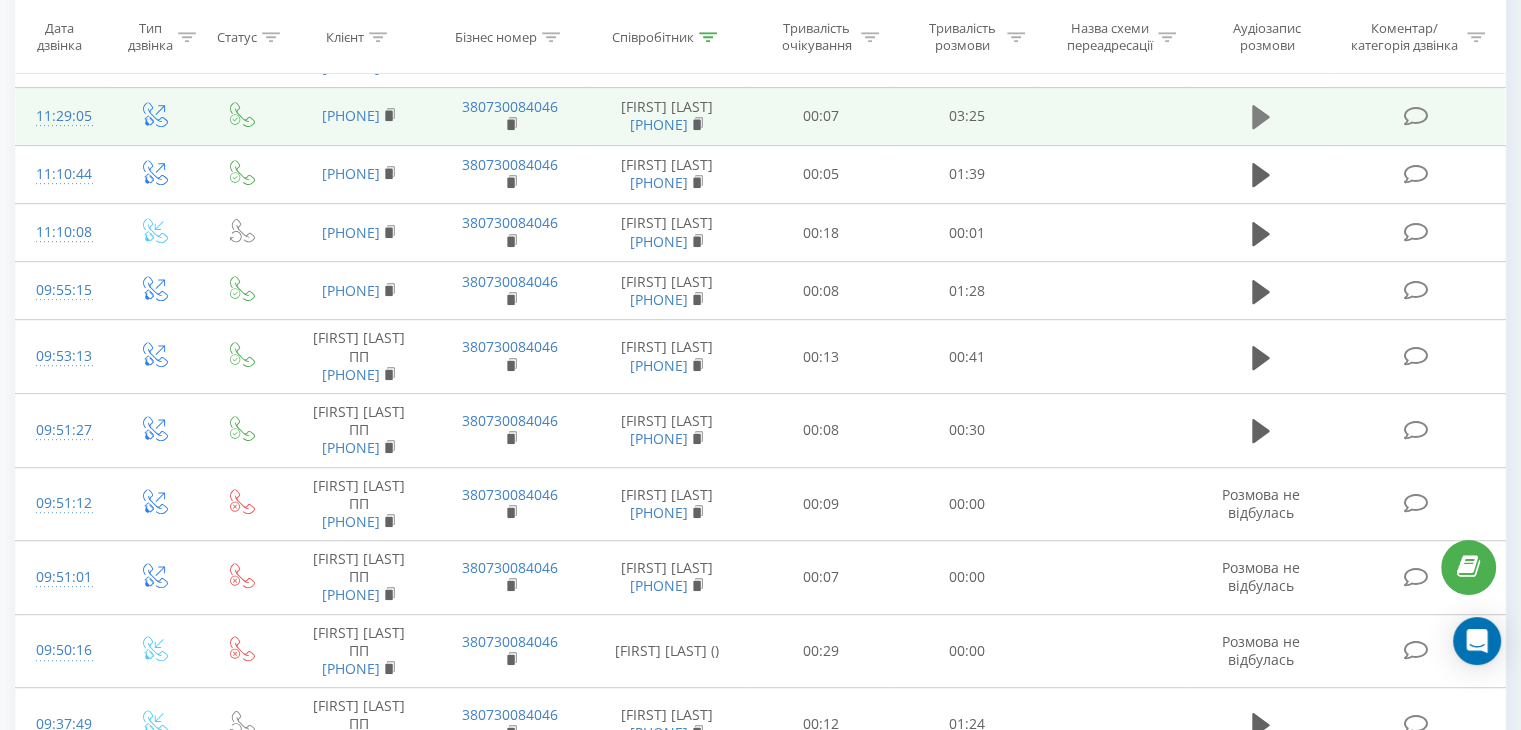 click 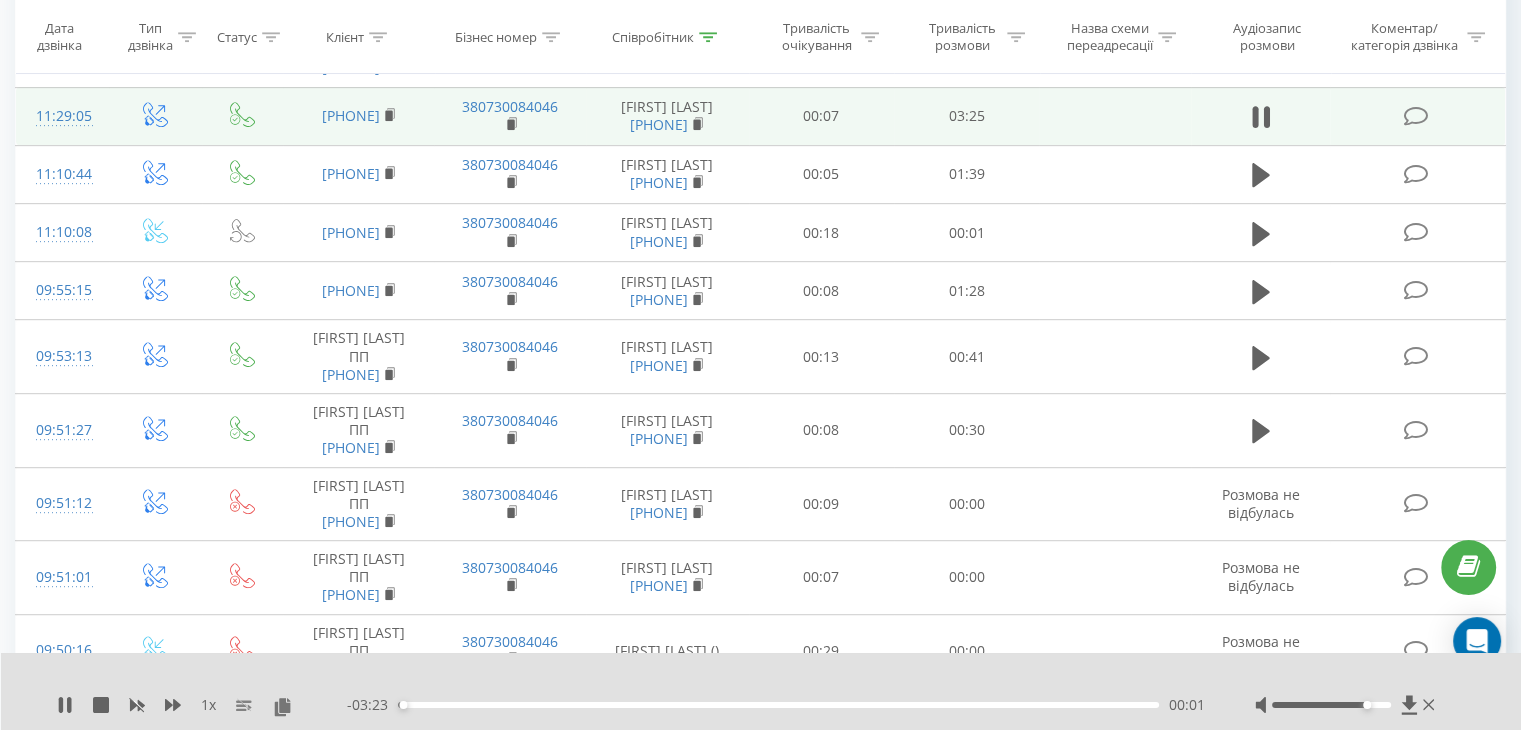 click at bounding box center [1331, 705] 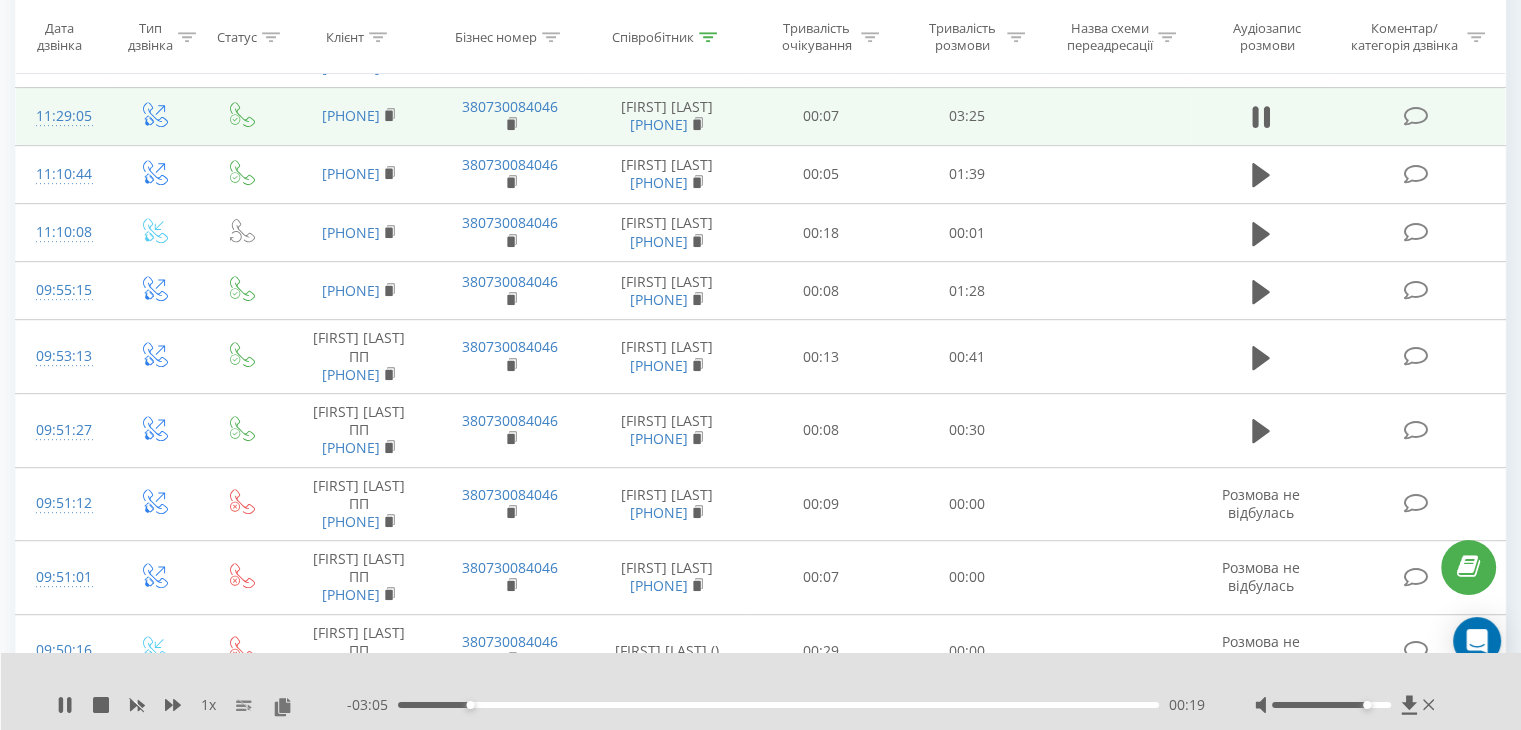 click at bounding box center (1347, 705) 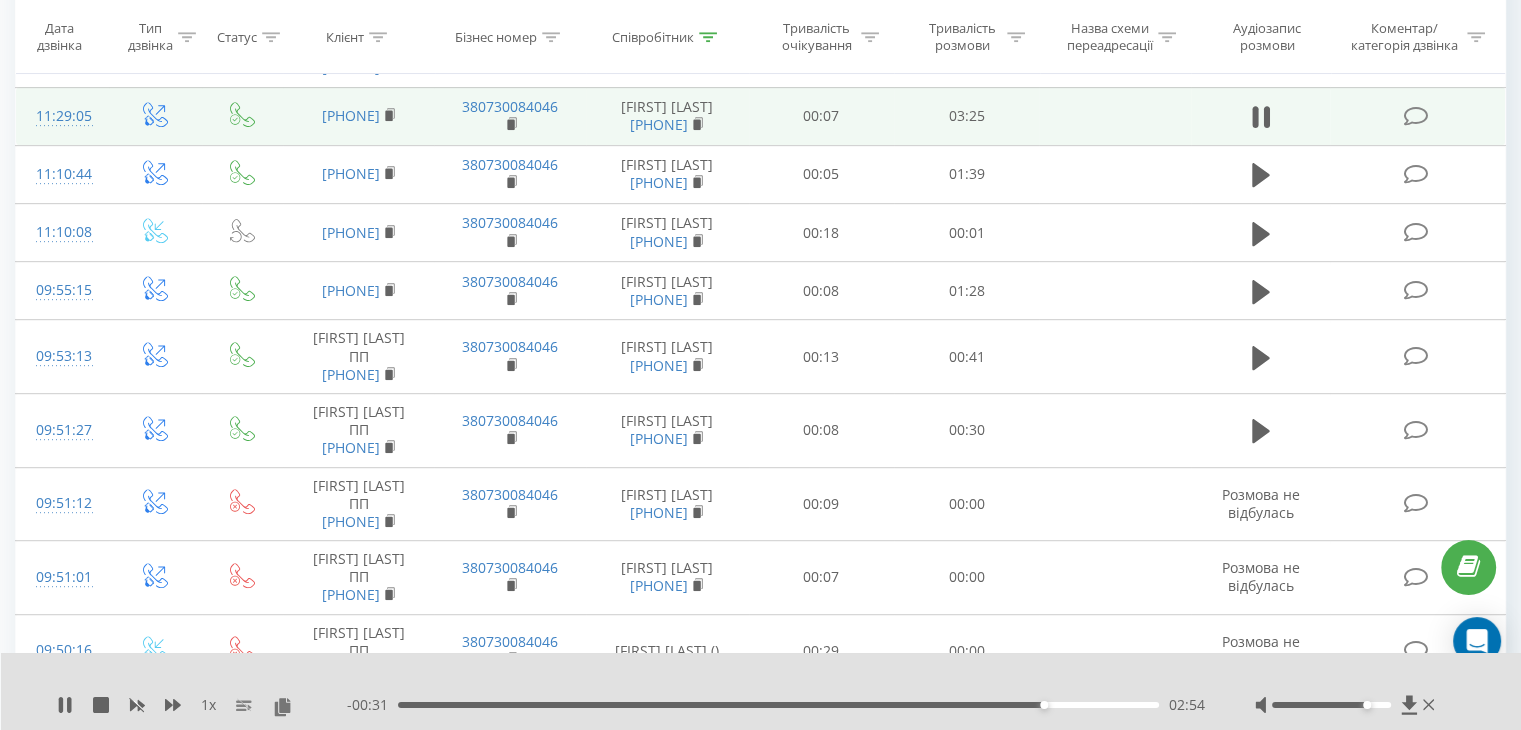click on "02:54" at bounding box center [778, 705] 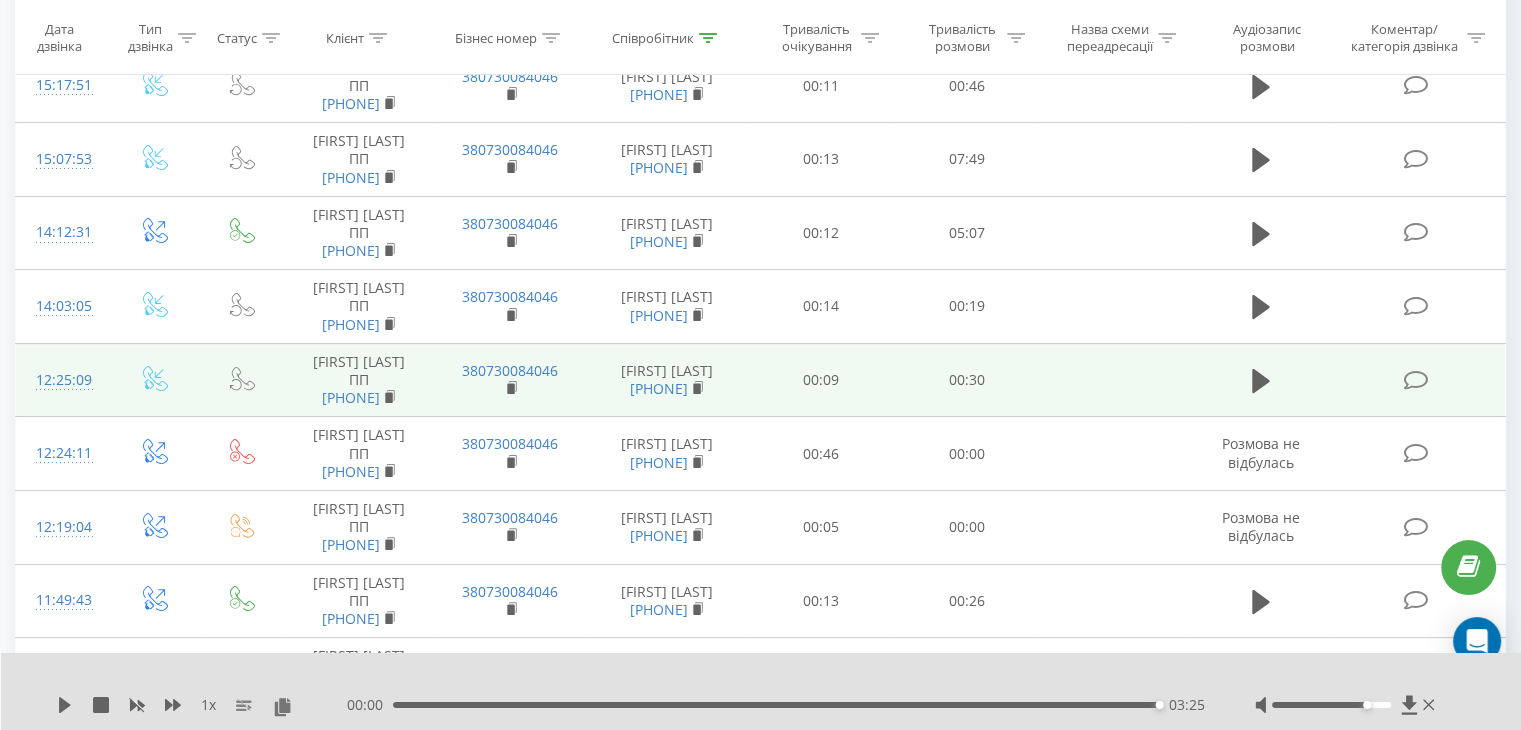 scroll, scrollTop: 232, scrollLeft: 0, axis: vertical 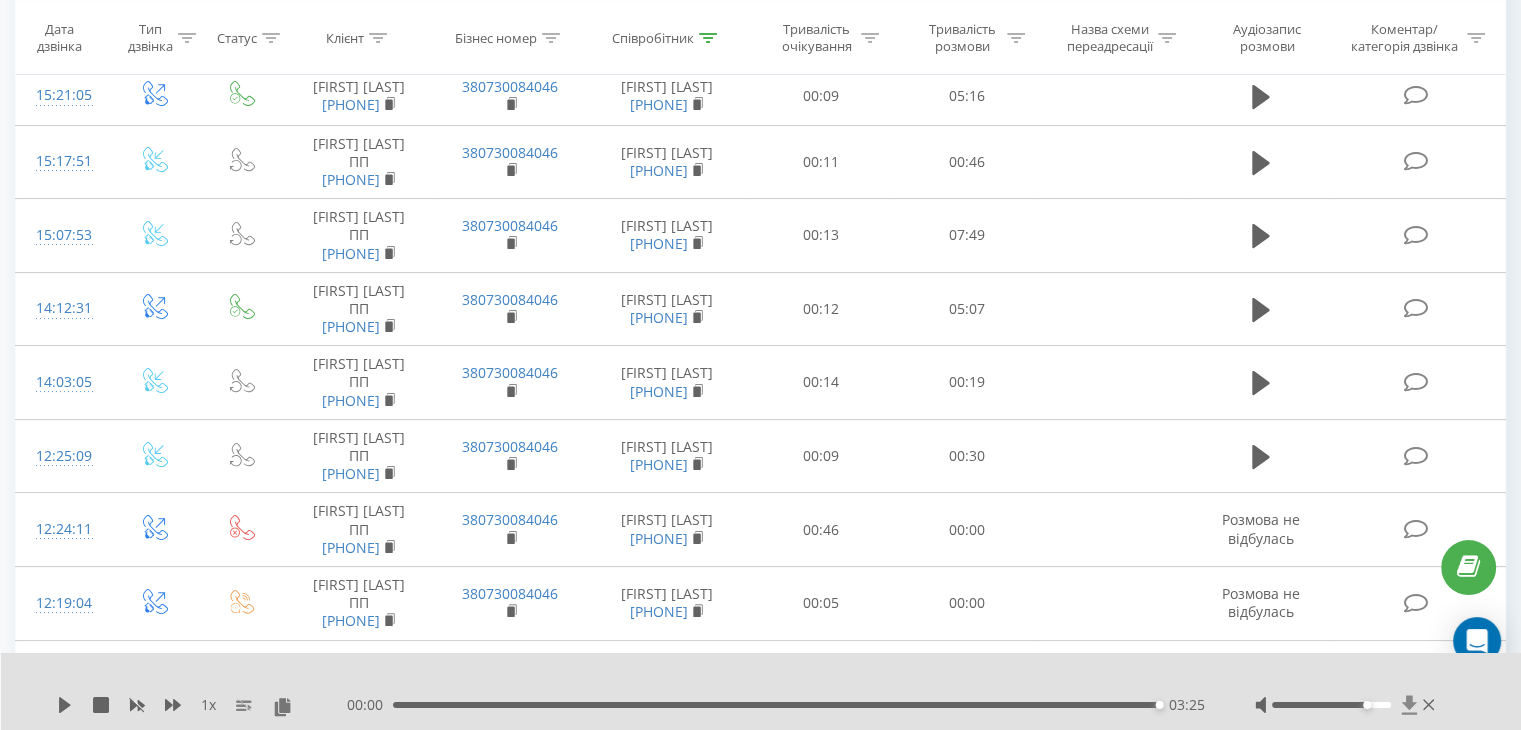 click 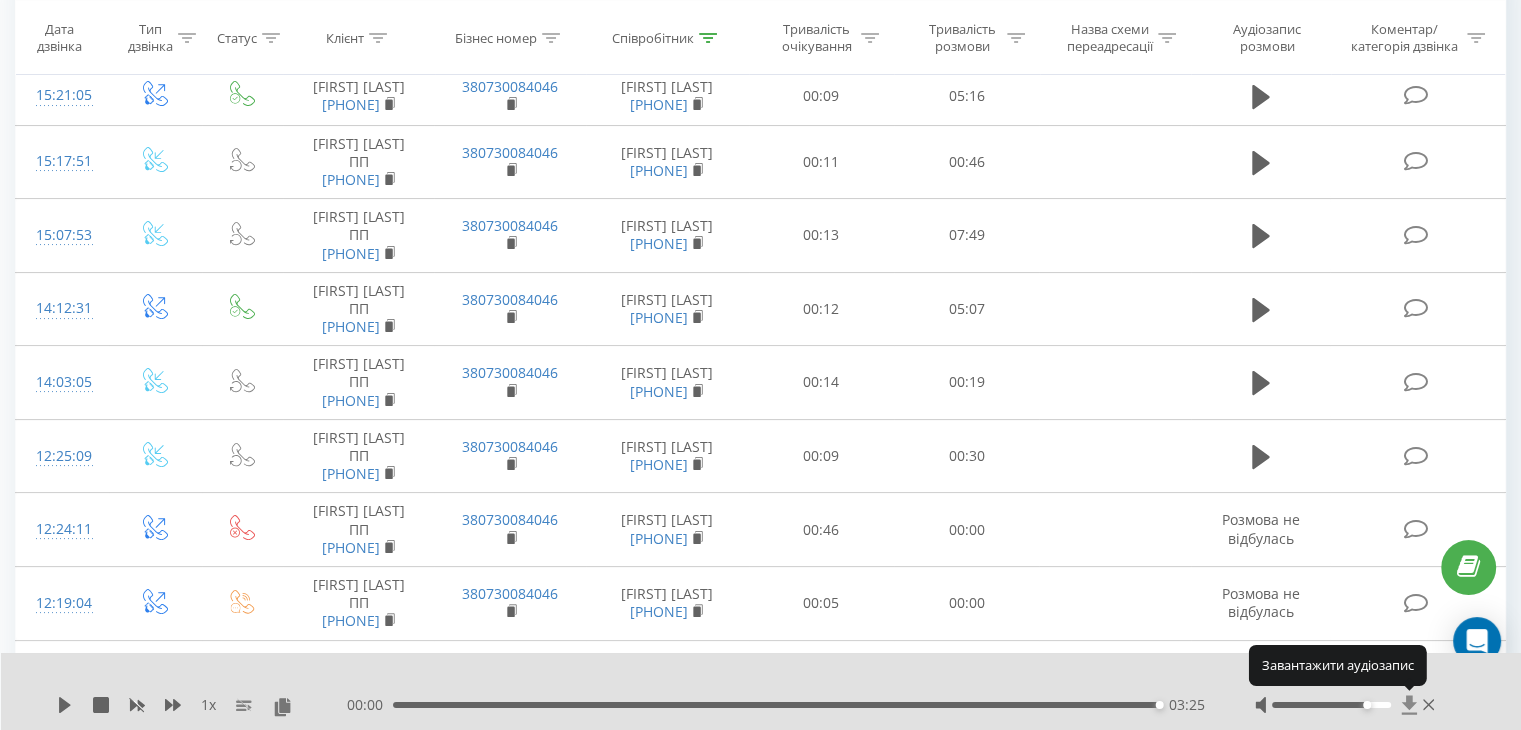 click 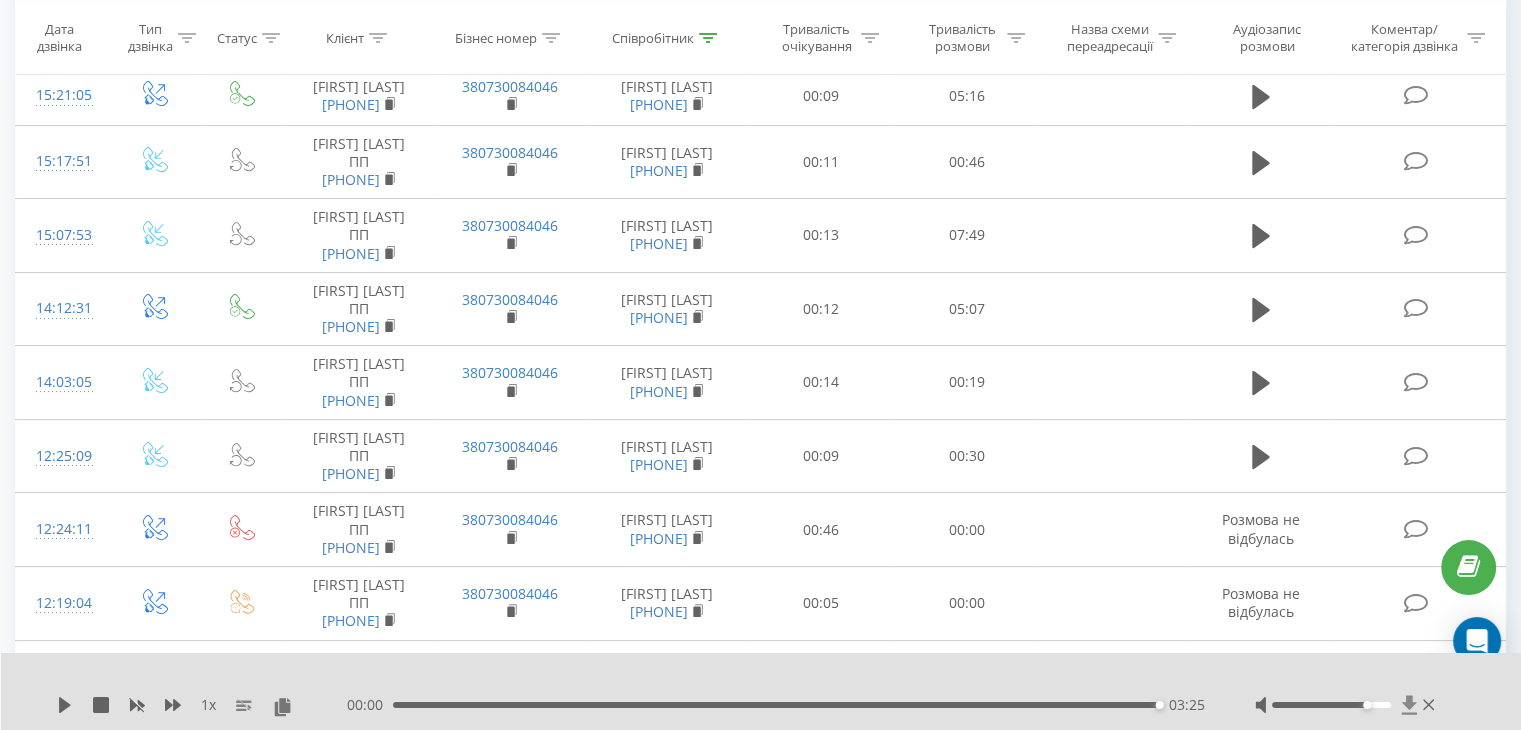 click 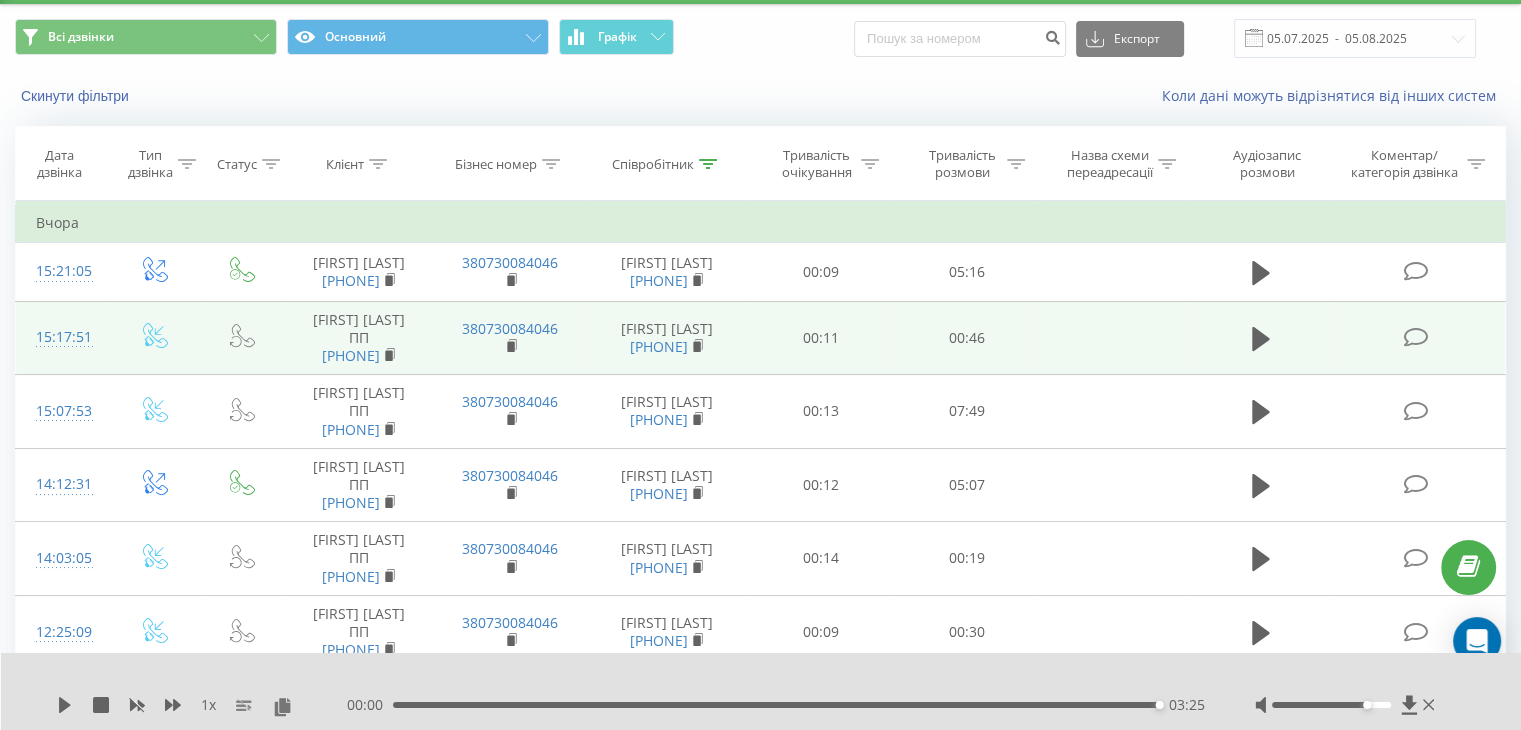 scroll, scrollTop: 0, scrollLeft: 0, axis: both 